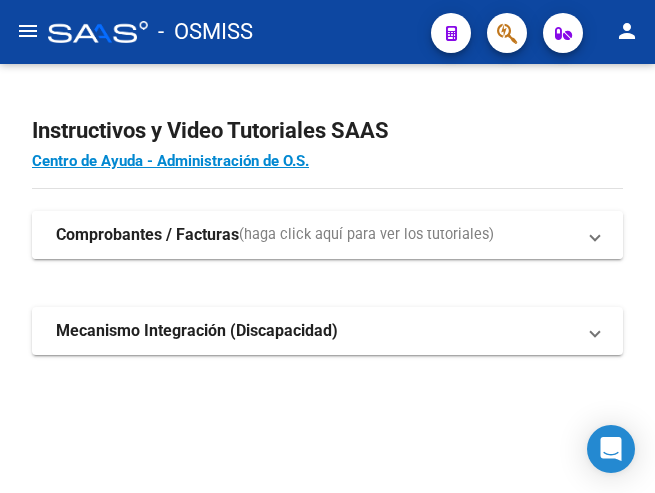 scroll, scrollTop: 0, scrollLeft: 0, axis: both 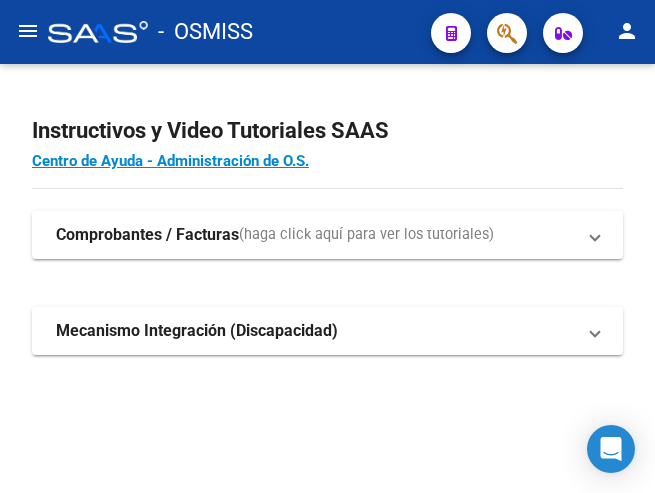 click on "menu" 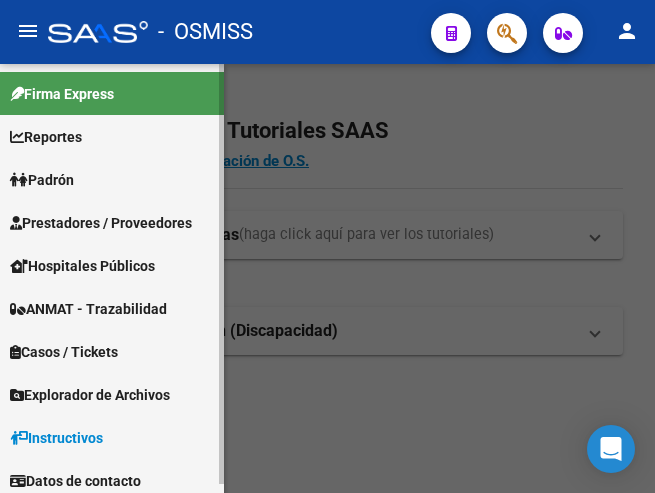 click on "Prestadores / Proveedores" at bounding box center [101, 223] 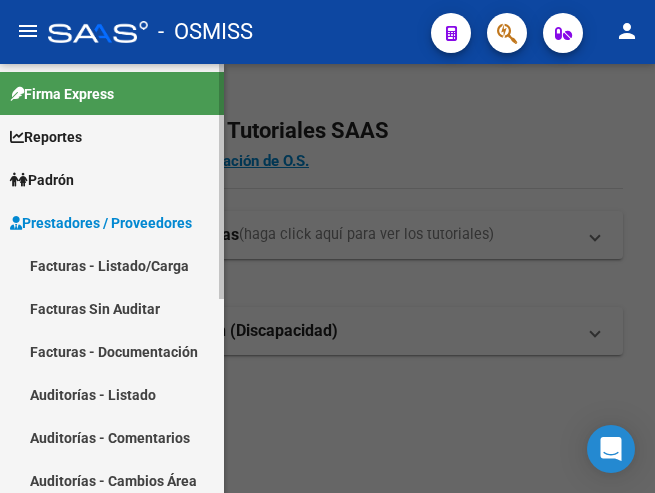 click on "Facturas - Listado/Carga" at bounding box center [112, 265] 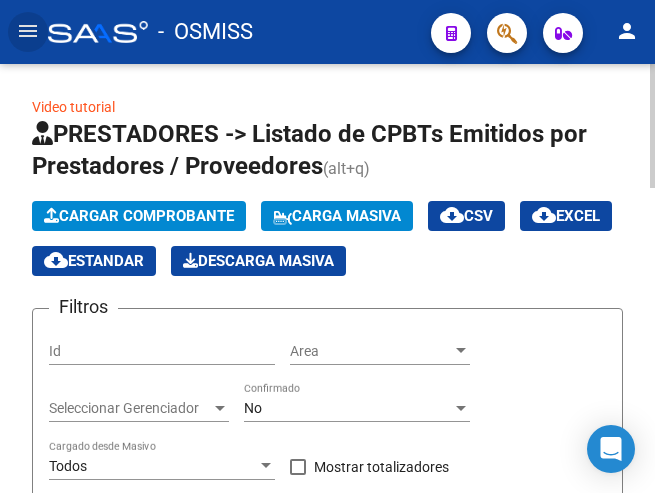 click on "Cargar Comprobante" 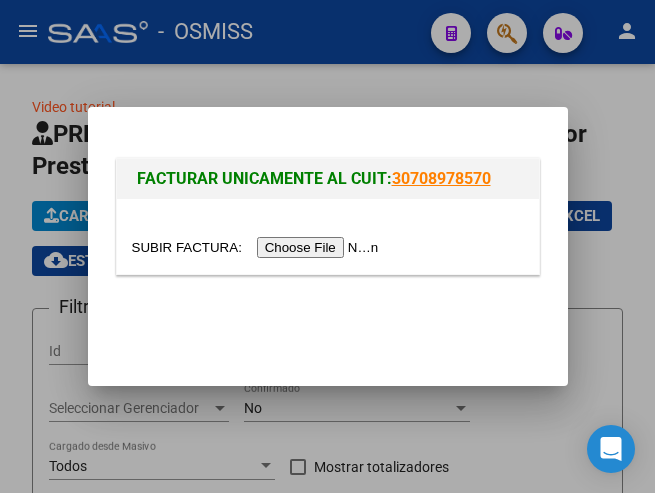 click at bounding box center [258, 247] 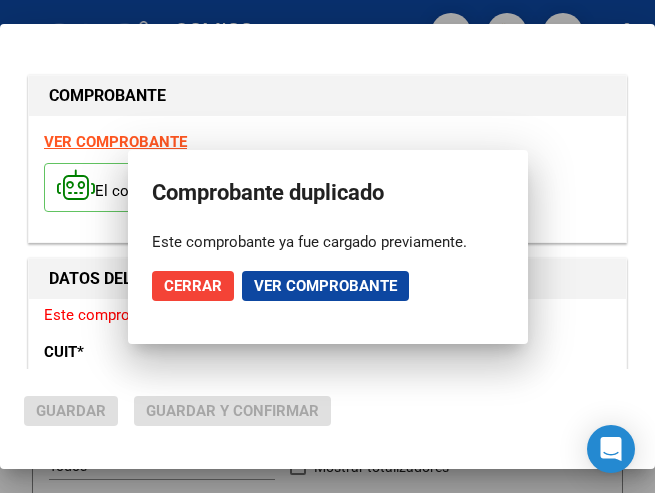 type on "2025-08-29" 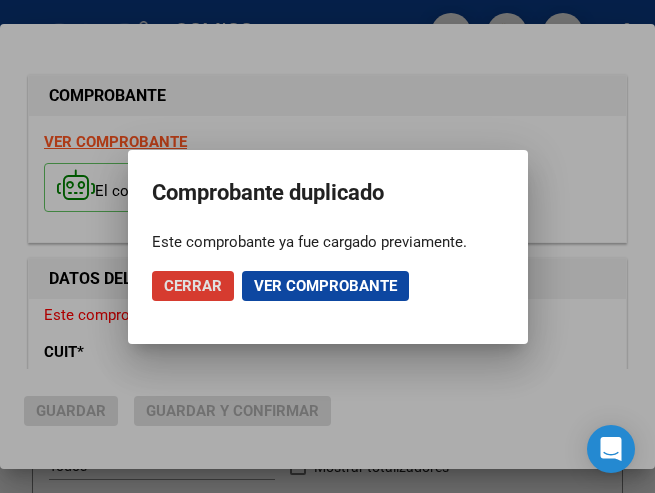 click at bounding box center (327, 246) 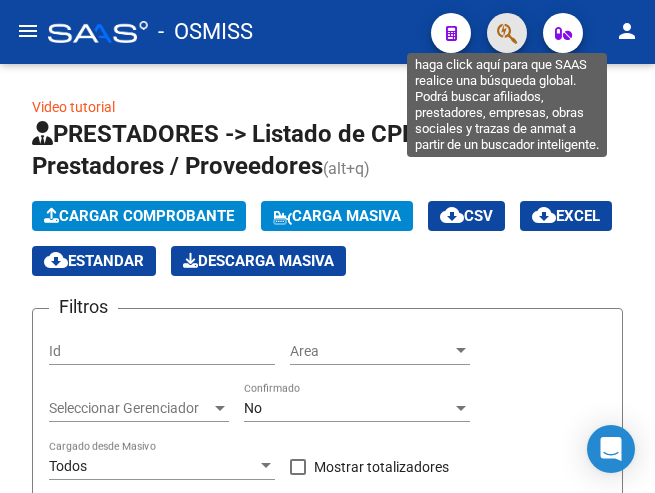 click 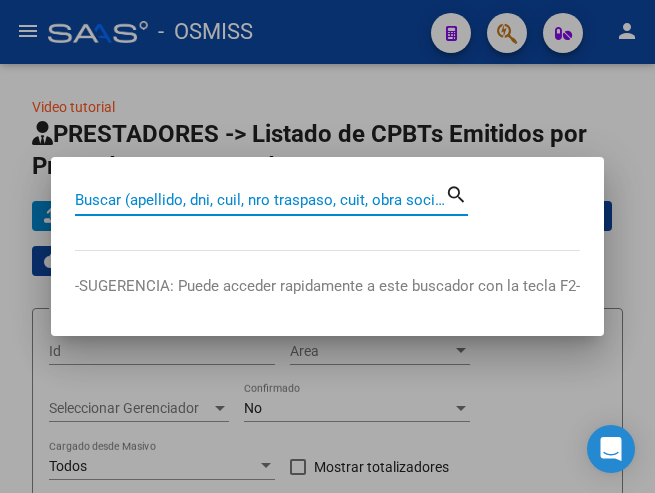 click on "Buscar (apellido, dni, cuil, nro traspaso, cuit, obra social)" at bounding box center (260, 200) 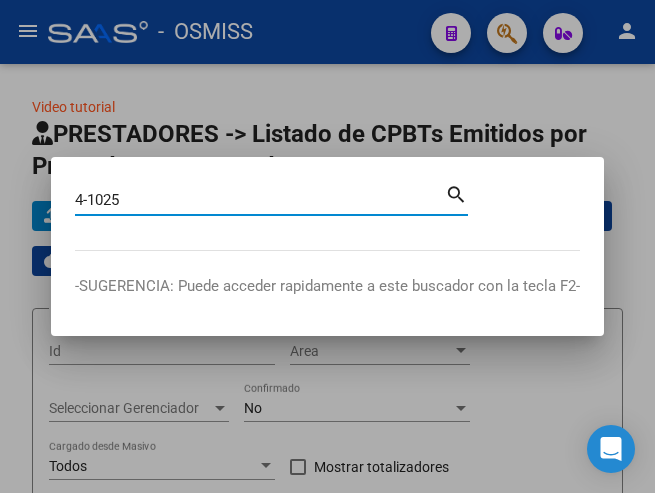 type on "4-1025" 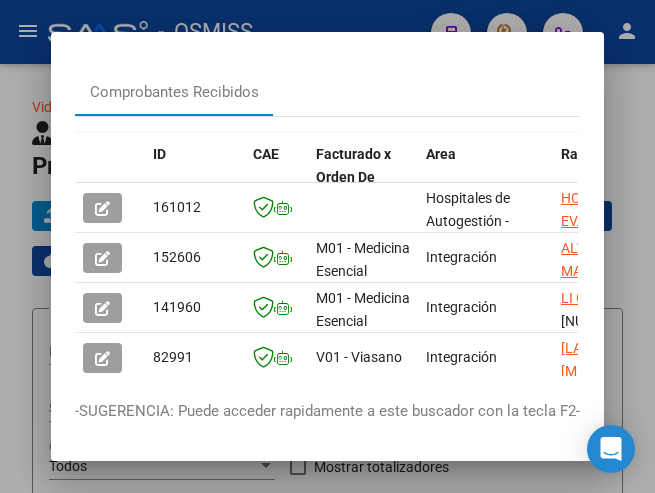 scroll, scrollTop: 100, scrollLeft: 0, axis: vertical 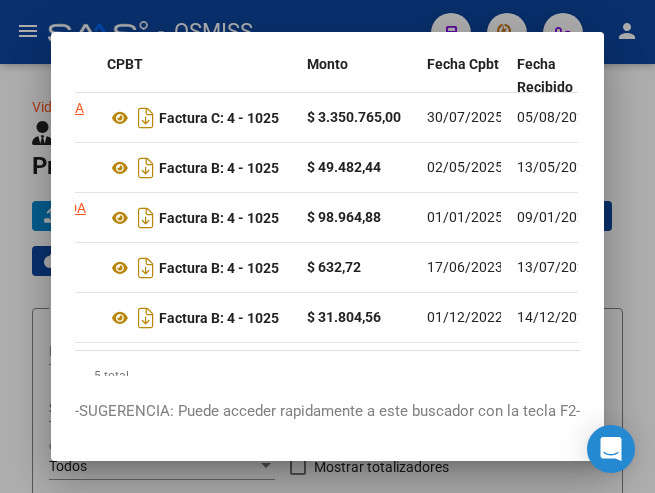 click at bounding box center [327, 246] 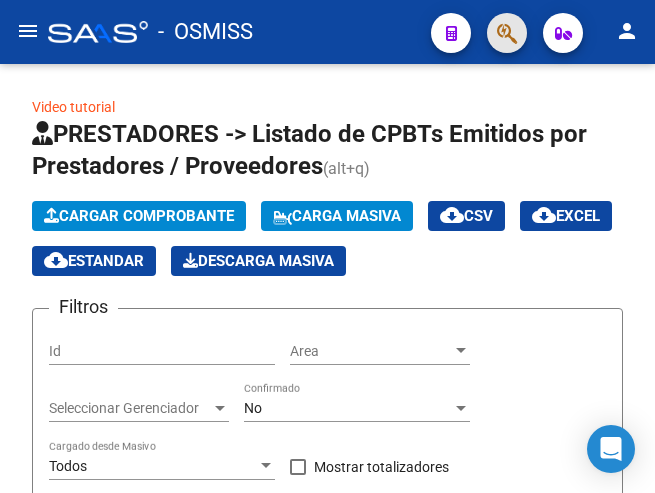 click 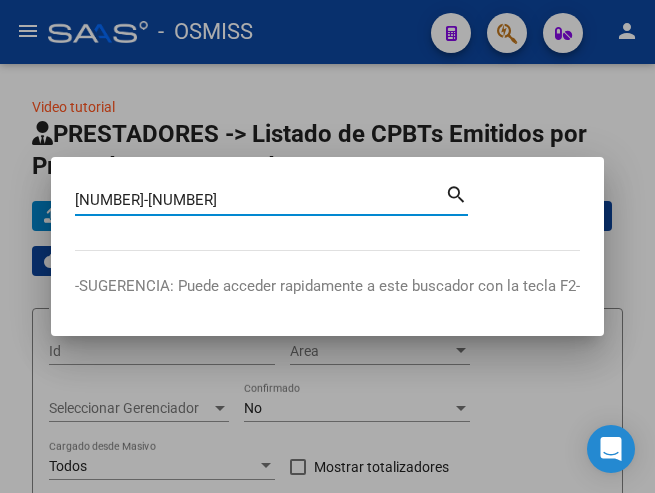 type on "4-943" 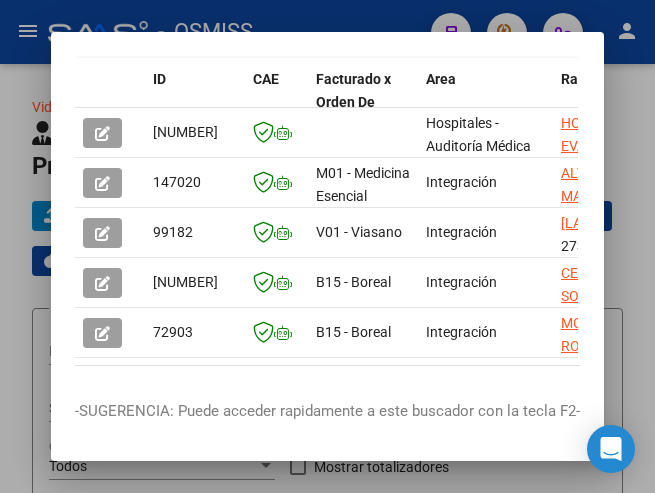 scroll, scrollTop: 135, scrollLeft: 0, axis: vertical 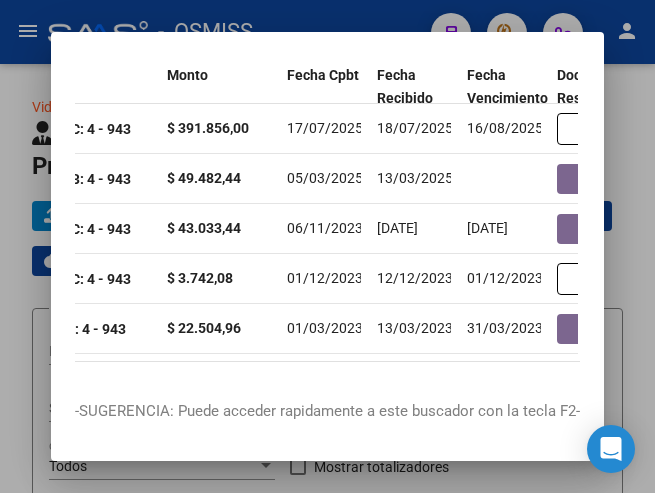 click at bounding box center (327, 246) 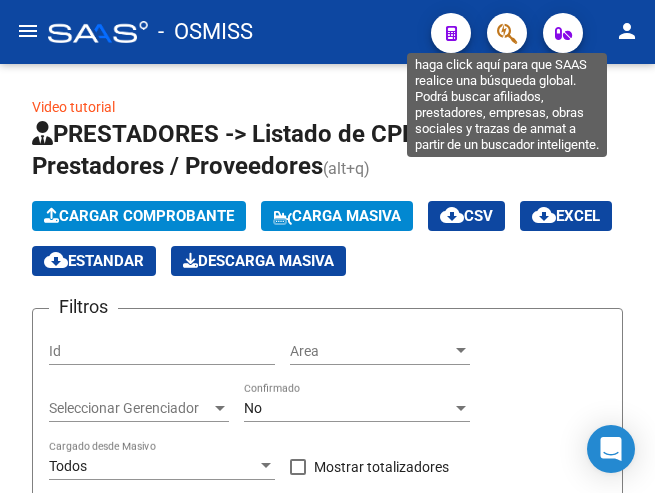 click 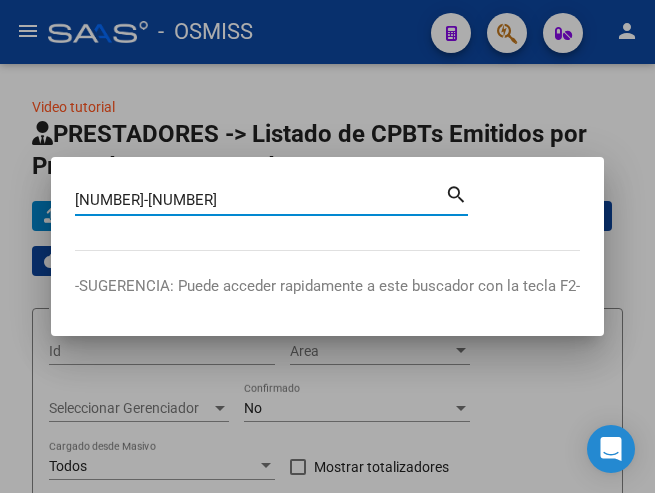 type on "4-936" 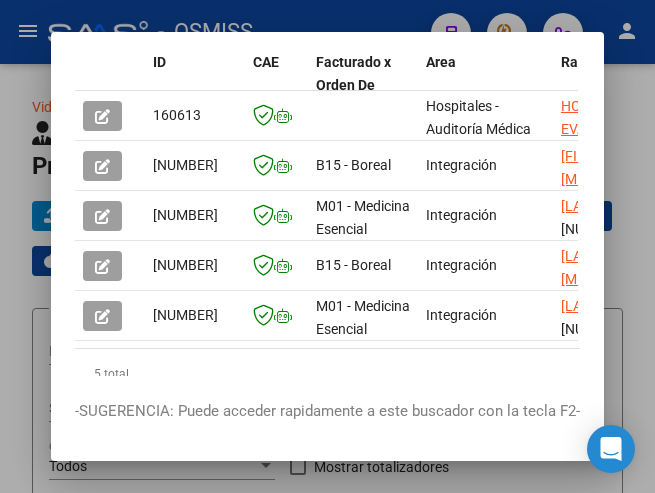 scroll, scrollTop: 150, scrollLeft: 0, axis: vertical 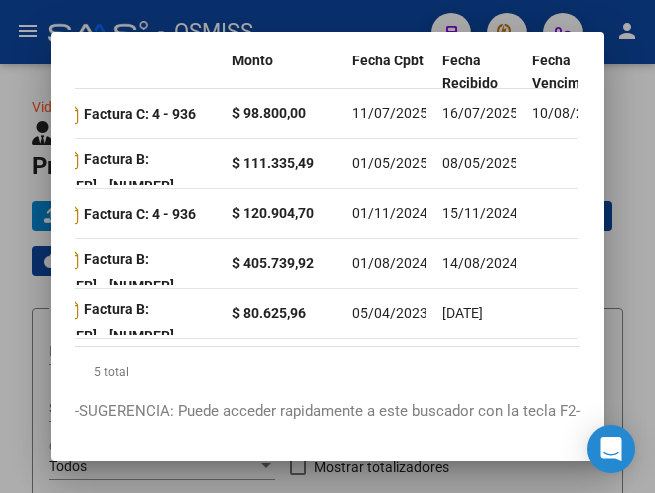 click at bounding box center (327, 246) 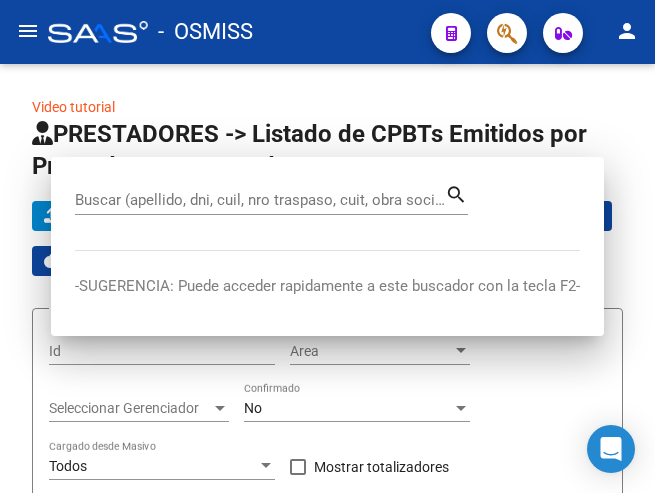 scroll, scrollTop: 0, scrollLeft: 0, axis: both 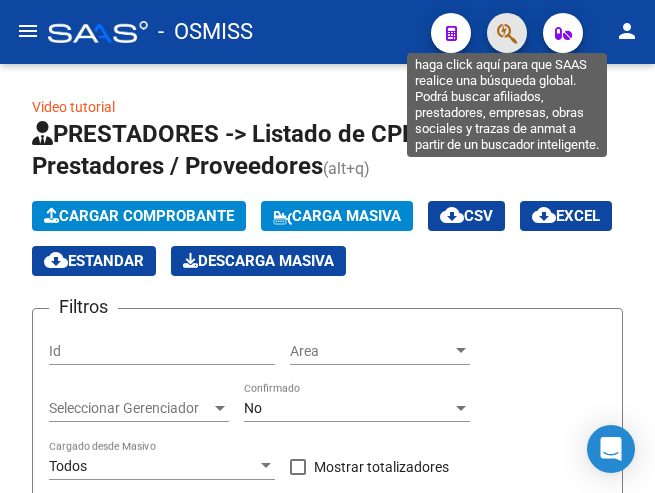 click 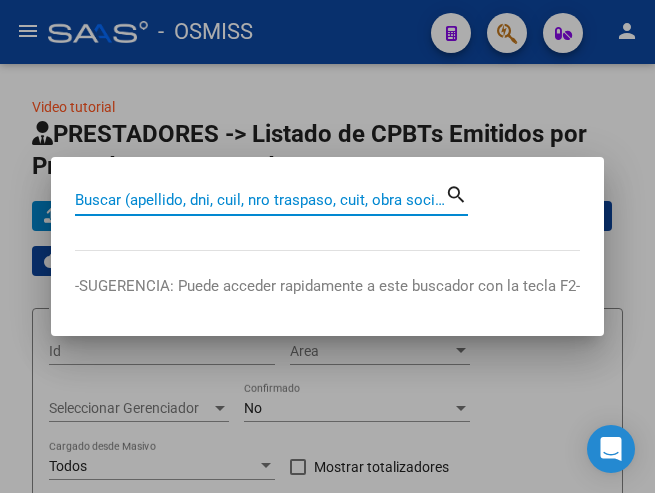 click on "Buscar (apellido, dni, cuil, nro traspaso, cuit, obra social)" at bounding box center (260, 200) 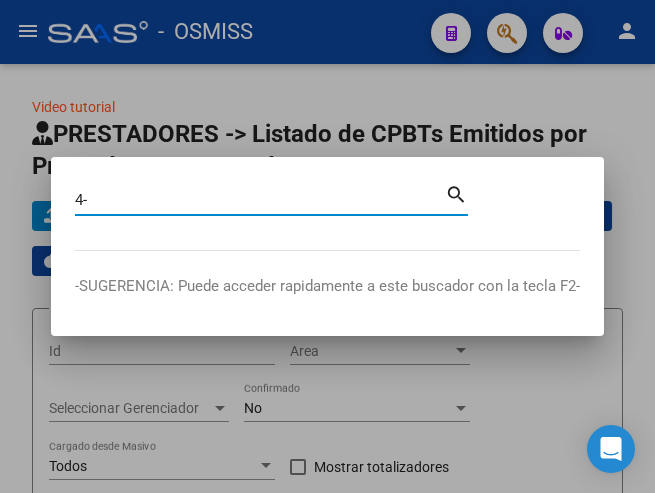 type on "4" 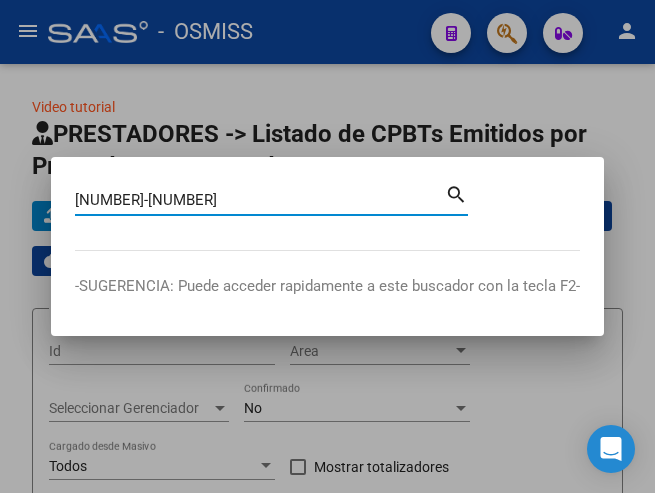 type on "3-462" 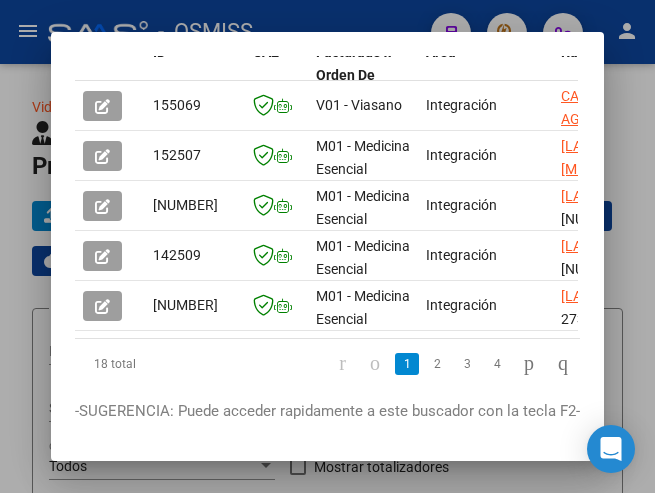scroll, scrollTop: 168, scrollLeft: 0, axis: vertical 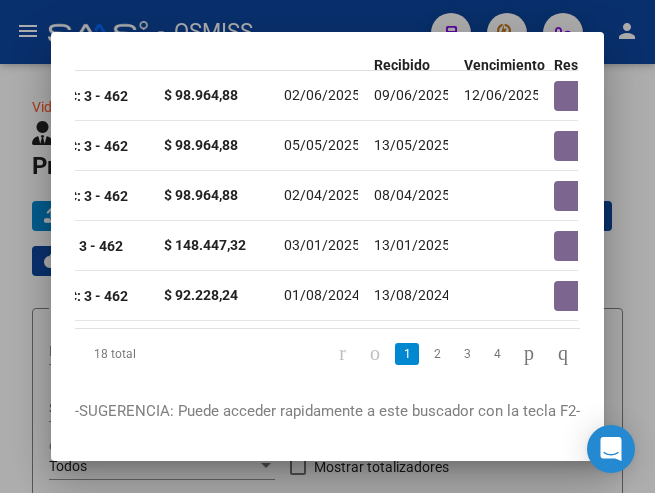 click on "2" 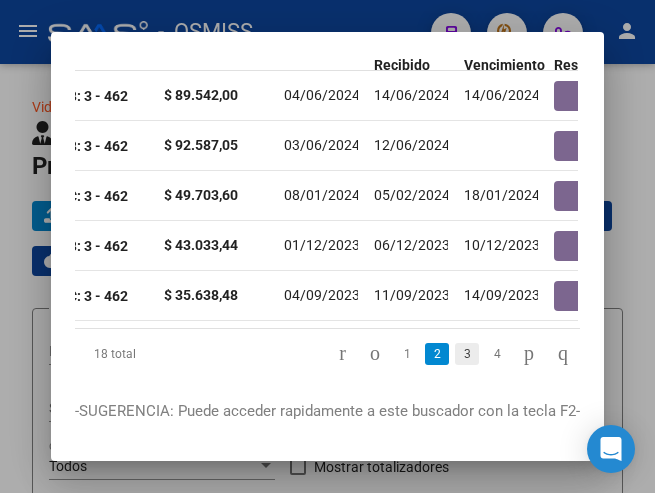 click on "3" 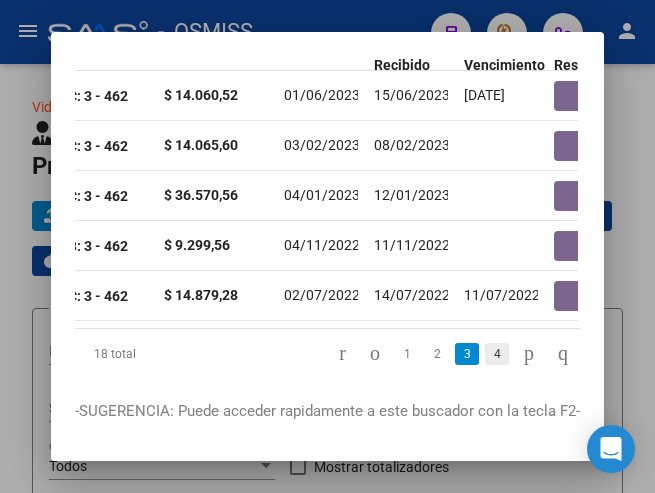 click on "4" 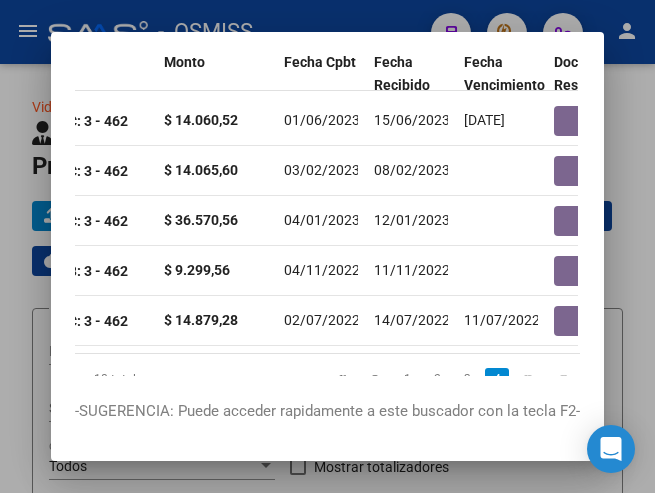 scroll, scrollTop: 134, scrollLeft: 0, axis: vertical 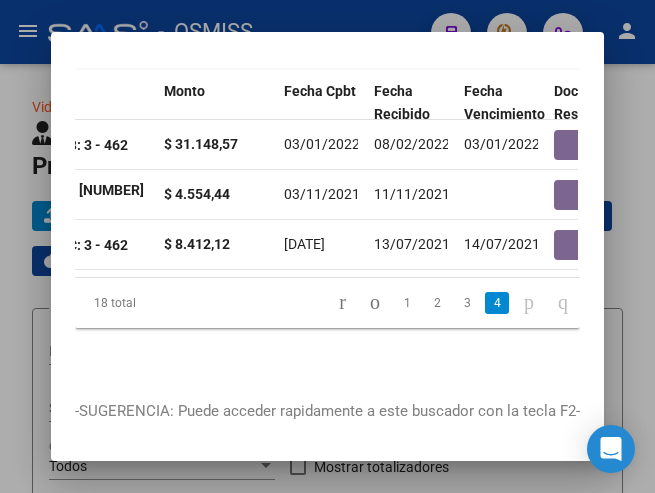 click 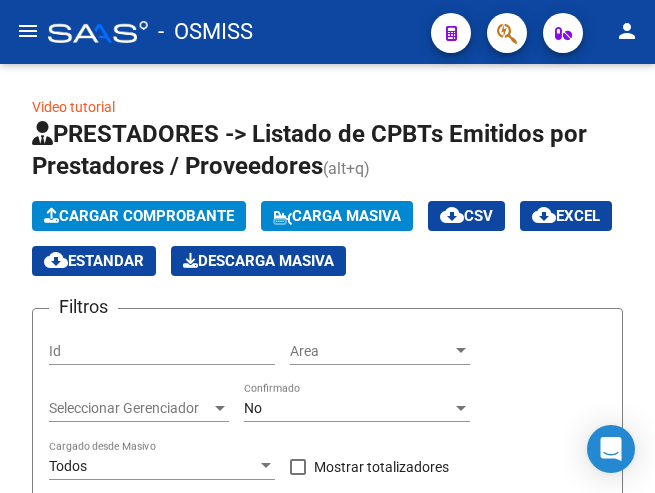 click 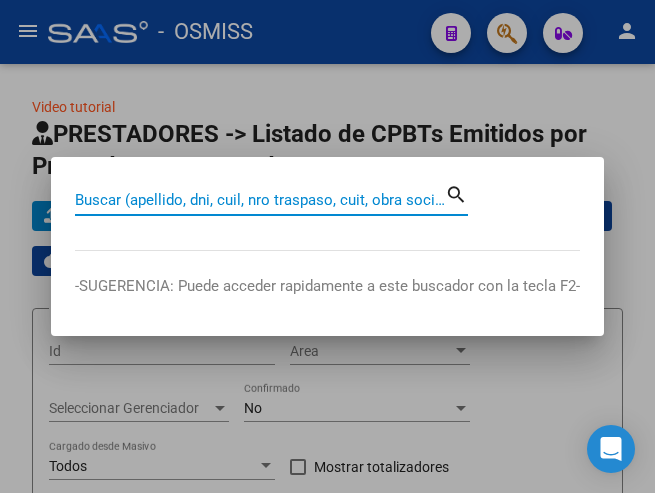 click on "Buscar (apellido, dni, cuil, nro traspaso, cuit, obra social)" at bounding box center [260, 200] 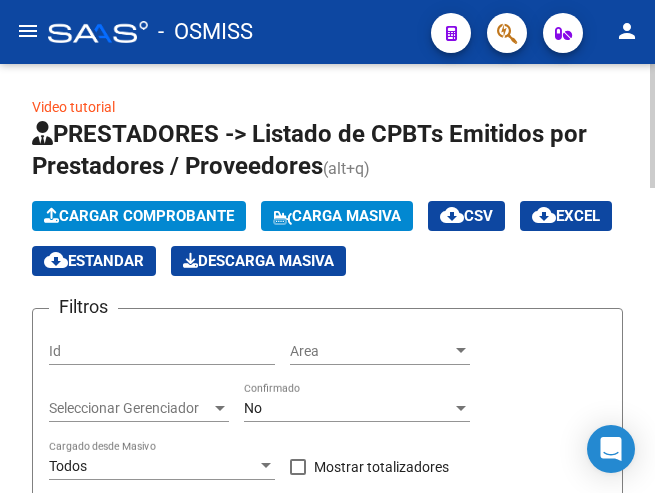 click on "Cargar Comprobante" 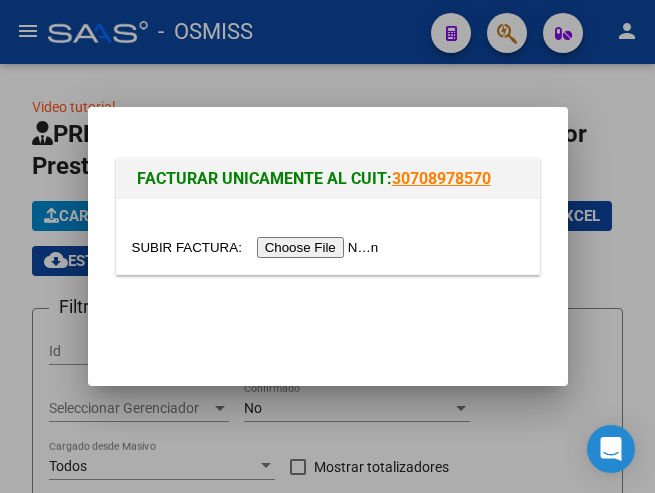 click at bounding box center (258, 247) 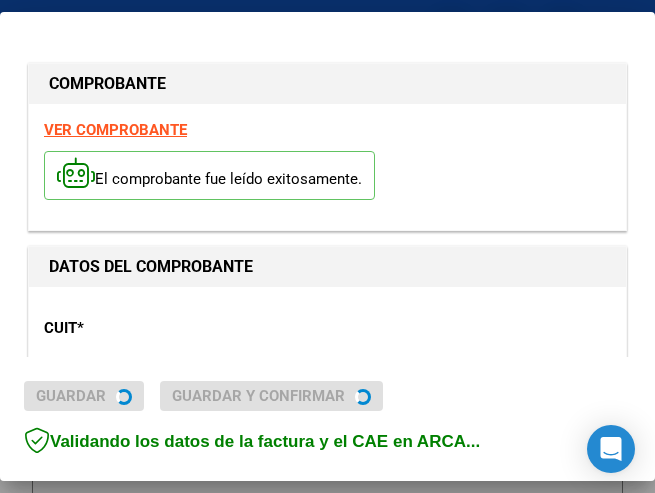type on "2025-09-07" 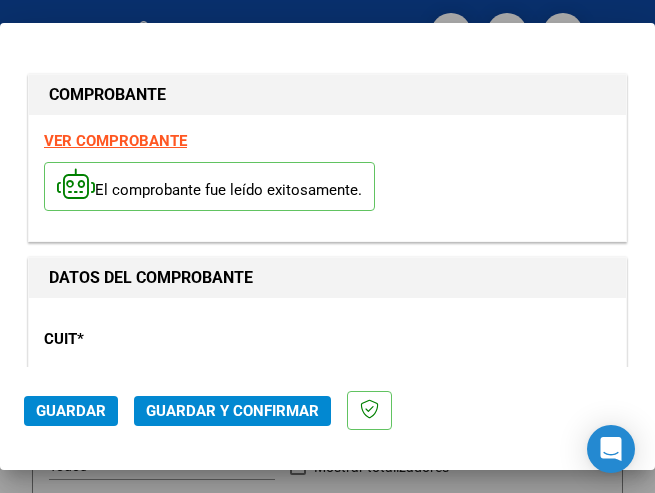 click on "CUIT  *   30-67337754-4 Ingresar CUIT  ANALISIS PRESTADOR  ESTADO PROVINCIA DE SAN LUIS  ARCA Padrón  Area destinado * Hospitales de Autogestión - Afiliaciones Seleccionar Area  Comprobante Tipo * Factura C Seleccionar Tipo Punto de Venta  *   18 Ingresar el Nro.  Número  *   129 Ingresar el Nro.  Monto  *   $ 303.151,79 Ingresar el monto  Fecha del Cpbt.  *   2025-08-08 Ingresar la fecha  CAE / CAEA (no ingrese CAI)    75324482233485 Ingresar el CAE o CAEA (no ingrese CAI)  Fecha Recibido  *   2025-08-08 Ingresar la fecha  Fecha de Vencimiento    2025-09-07 Ingresar la fecha  Ref. Externa    Ingresar la ref.  N° Liquidación    Ingresar el N° Liquidación" at bounding box center [327, 1018] 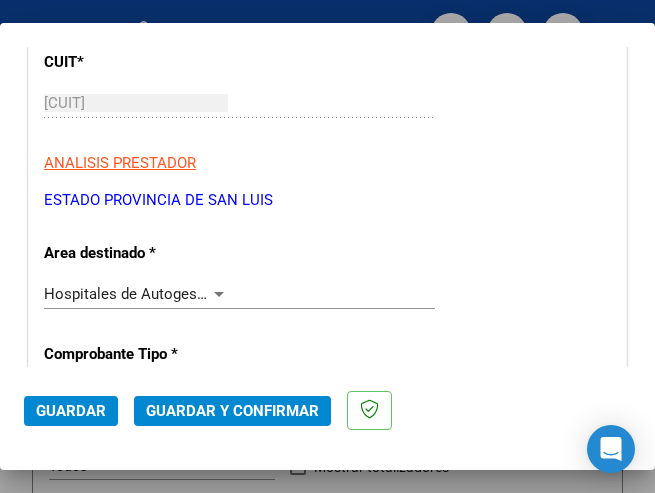 scroll, scrollTop: 300, scrollLeft: 0, axis: vertical 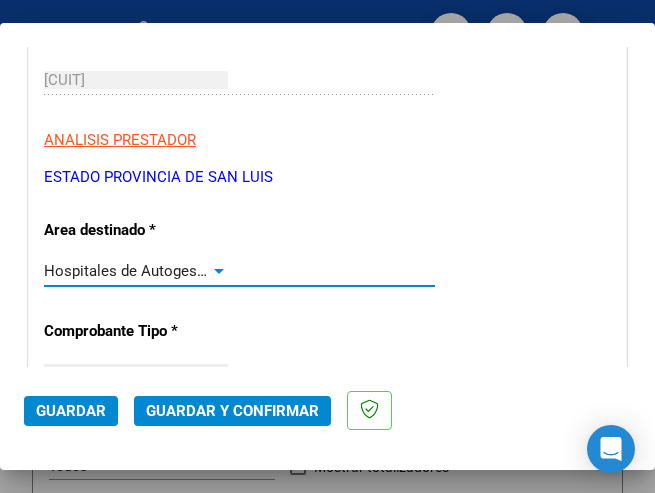click at bounding box center [219, 271] 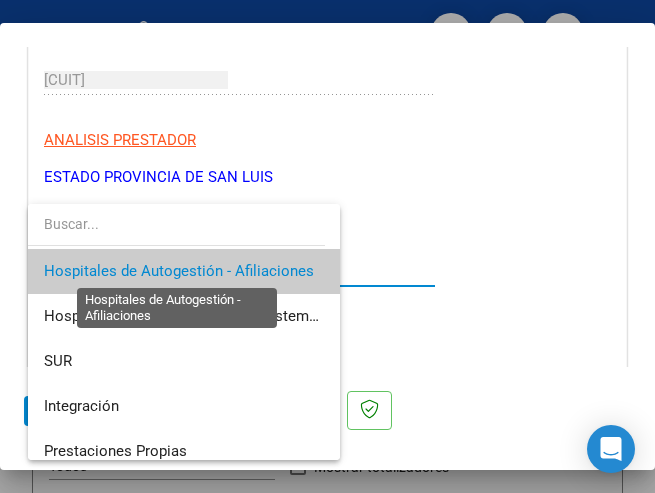 click on "Hospitales de Autogestión - Afiliaciones" at bounding box center [179, 271] 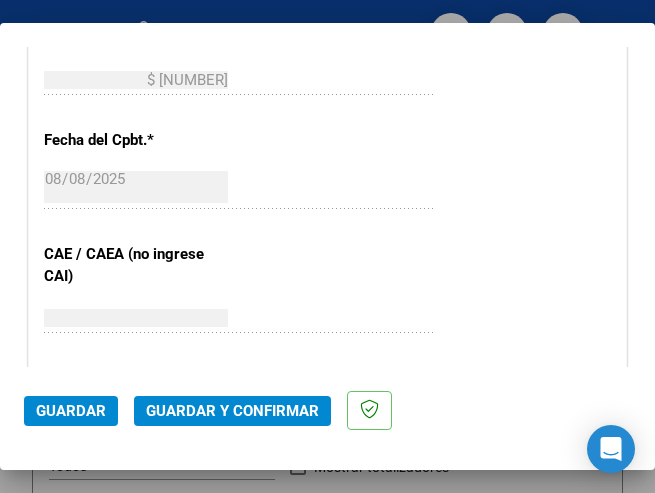 scroll, scrollTop: 900, scrollLeft: 0, axis: vertical 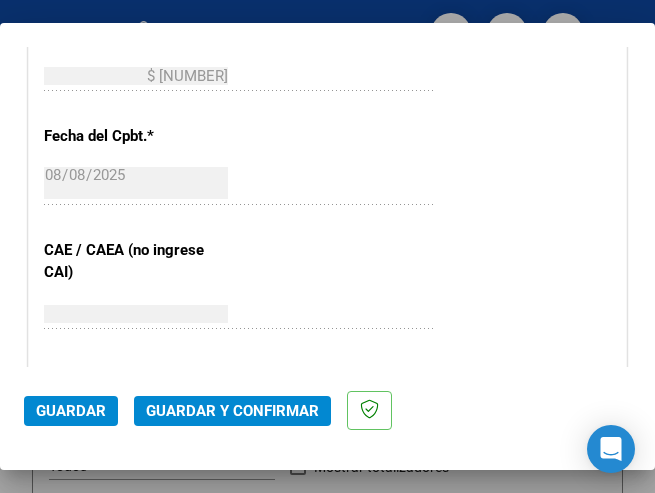 click on "Guardar y Confirmar" 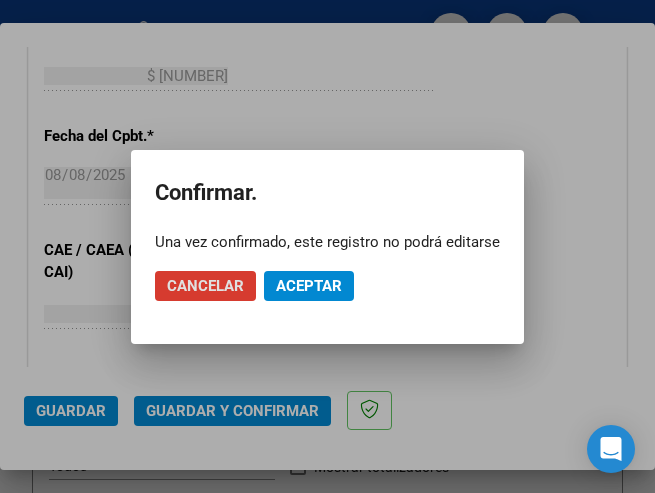 click on "Aceptar" 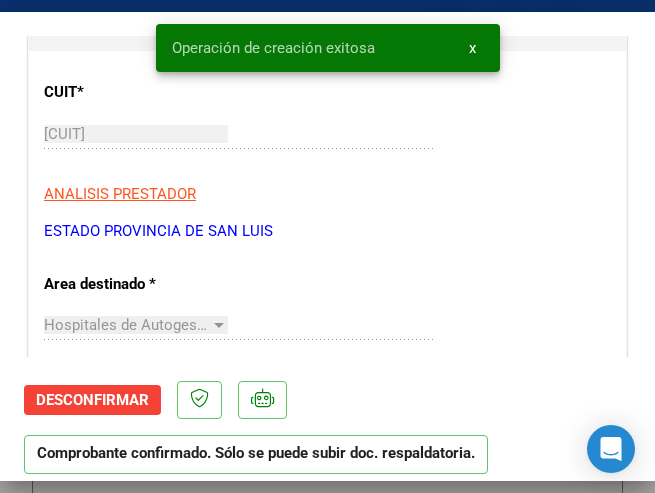 scroll, scrollTop: 300, scrollLeft: 0, axis: vertical 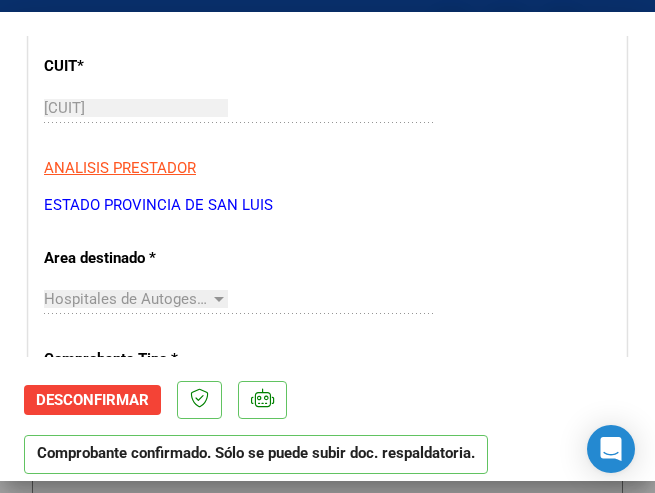 click on "CUIT  *   30-67337754-4 Ingresar CUIT  ANALISIS PRESTADOR  ESTADO PROVINCIA DE SAN LUIS  ARCA Padrón ARCA Padrón  Area destinado * Hospitales de Autogestión - Afiliaciones Seleccionar Area  Comprobante Tipo * Factura C Seleccionar Tipo Punto de Venta  *   18 Ingresar el Nro.  Número  *   129 Ingresar el Nro.  Monto  *   $ 303.151,79 Ingresar el monto  Fecha del Cpbt.  *   2025-08-08 Ingresar la fecha  CAE / CAEA (no ingrese CAI)    75324482233485 Ingresar el CAE o CAEA (no ingrese CAI)  Fecha Recibido  *   2025-08-08 Ingresar la fecha  Fecha de Vencimiento    2025-09-07 Ingresar la fecha  Ref. Externa    Ingresar la ref.  N° Liquidación    Ingresar el N° Liquidación" at bounding box center [327, 745] 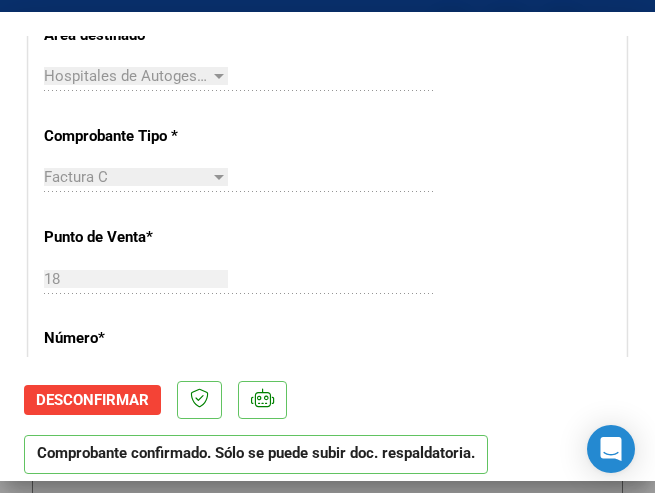scroll, scrollTop: 600, scrollLeft: 0, axis: vertical 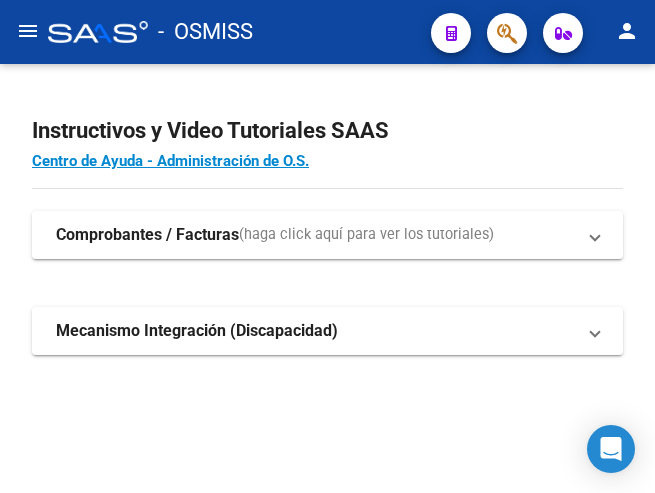 click on "menu" 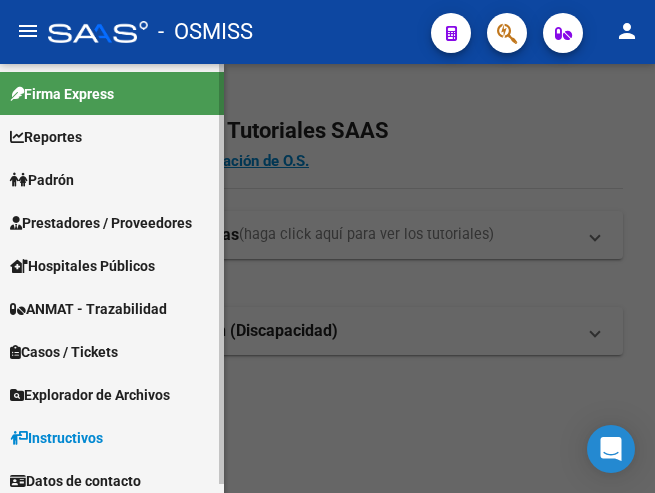 click on "Prestadores / Proveedores" at bounding box center (101, 223) 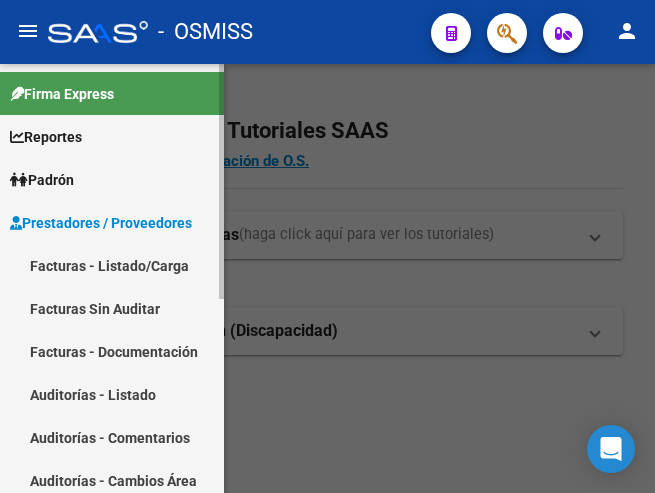 click on "Facturas - Listado/Carga" at bounding box center (112, 265) 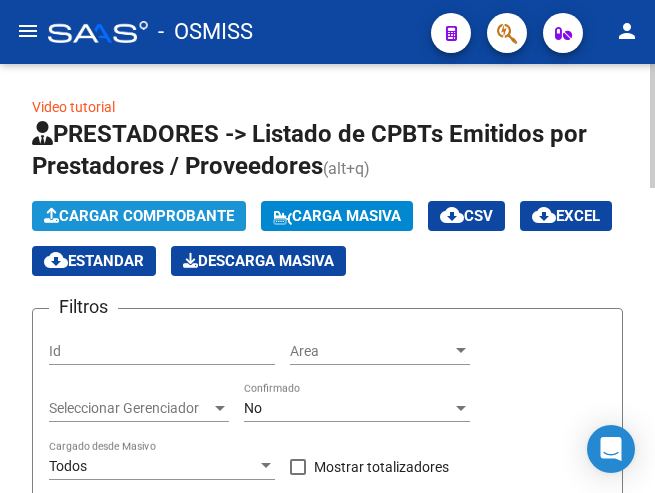 click on "Cargar Comprobante" 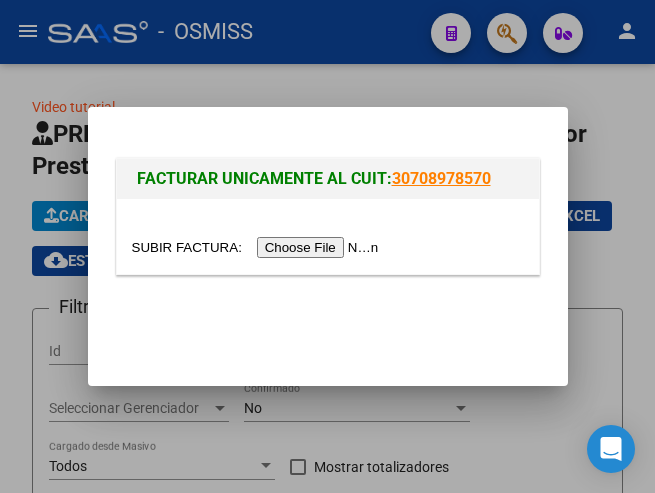 click at bounding box center [258, 247] 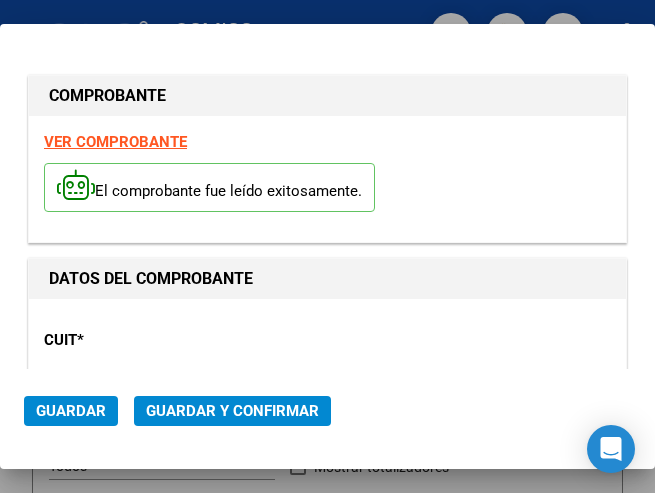 type on "2025-08-29" 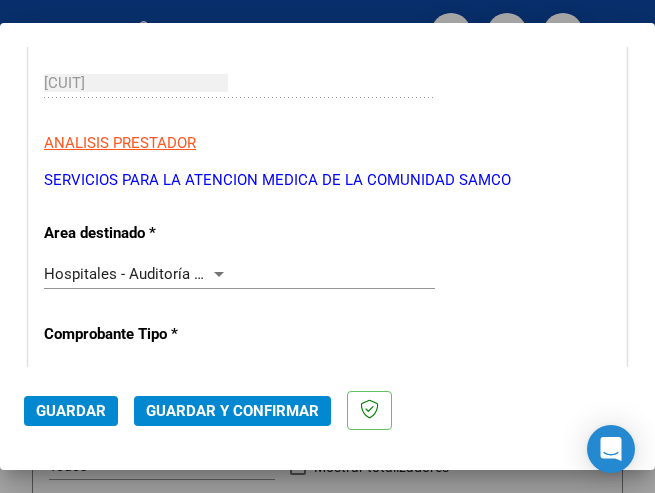 scroll, scrollTop: 300, scrollLeft: 0, axis: vertical 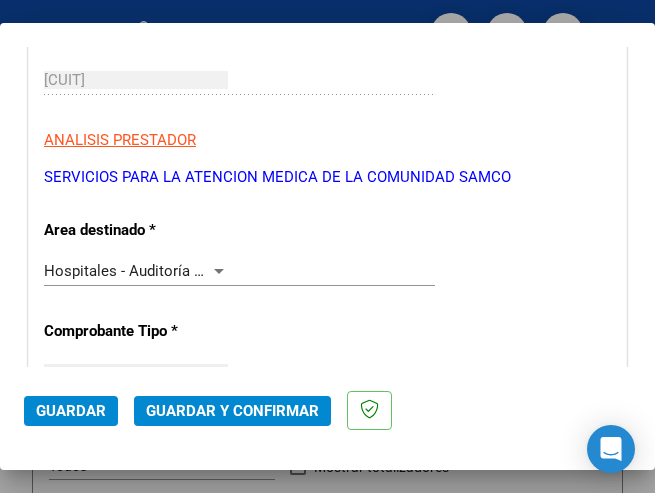click at bounding box center [219, 271] 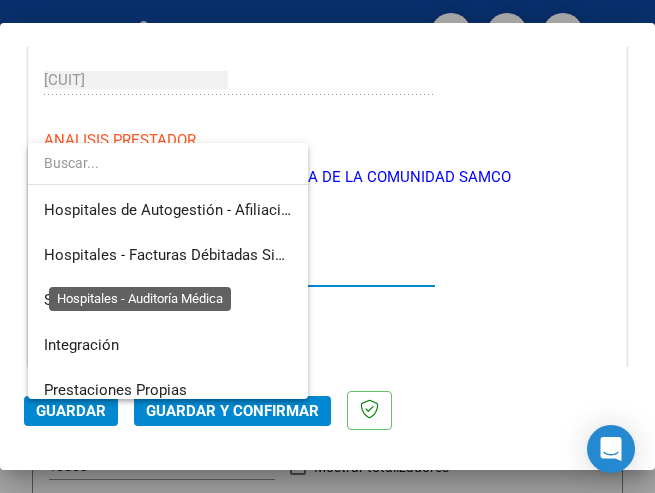 scroll, scrollTop: 300, scrollLeft: 0, axis: vertical 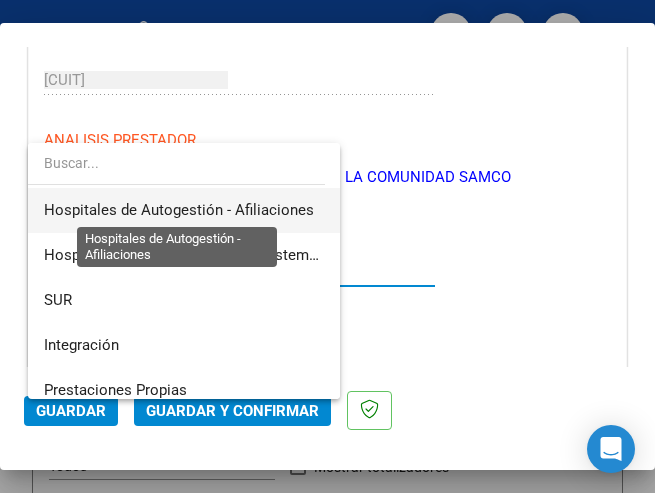 click on "Hospitales de Autogestión - Afiliaciones" at bounding box center (179, 210) 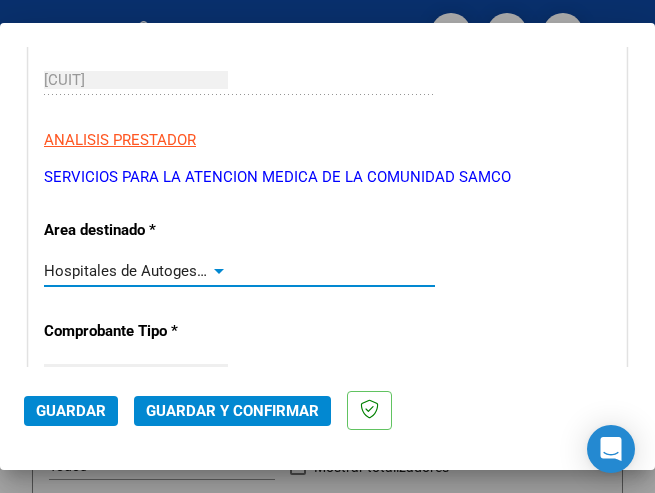 click at bounding box center (219, 271) 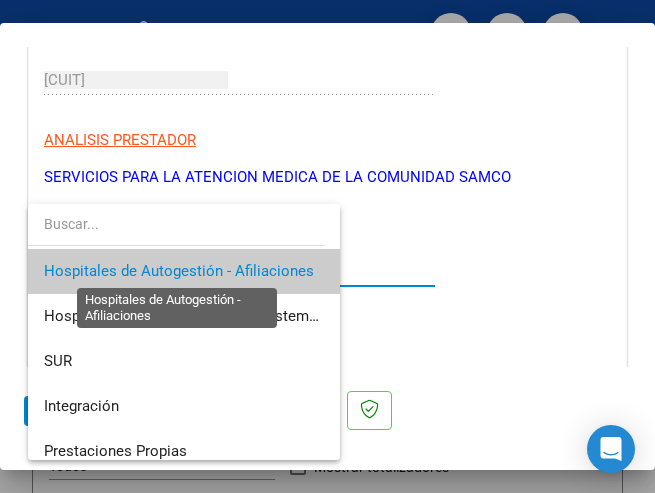 click on "Hospitales de Autogestión - Afiliaciones" at bounding box center [179, 271] 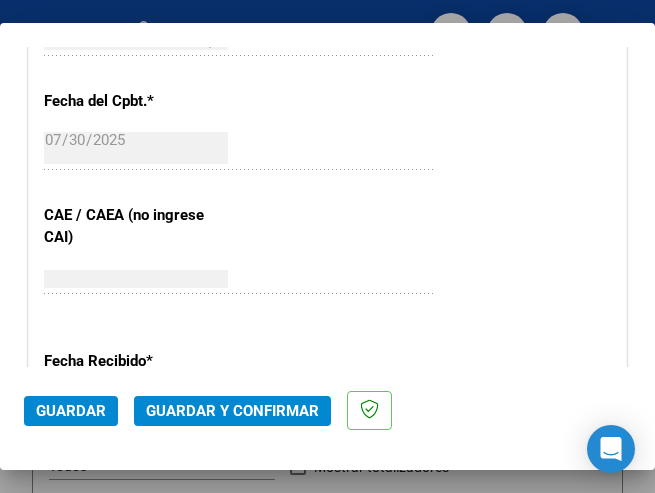 scroll, scrollTop: 900, scrollLeft: 0, axis: vertical 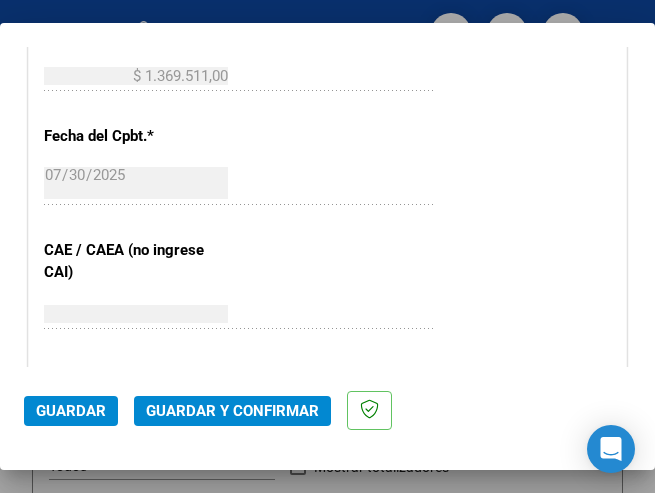 click on "CUIT  *   30-67415777-7 Ingresar CUIT  ANALISIS PRESTADOR  SERVICIOS PARA LA ATENCION MEDICA DE LA COMUNIDAD SAMCO  ARCA Padrón  Area destinado * Hospitales de Autogestión - Afiliaciones Seleccionar Area  Comprobante Tipo * Factura C Seleccionar Tipo Punto de Venta  *   3 Ingresar el Nro.  Número  *   462 Ingresar el Nro.  Monto  *   $ 1.369.511,00 Ingresar el monto  Fecha del Cpbt.  *   2025-07-30 Ingresar la fecha  CAE / CAEA (no ingrese CAI)    75317277014439 Ingresar el CAE o CAEA (no ingrese CAI)  Fecha Recibido  *   2025-08-08 Ingresar la fecha  Fecha de Vencimiento    2025-08-29 Ingresar la fecha  Ref. Externa    Ingresar la ref.  N° Liquidación    Ingresar el N° Liquidación" at bounding box center (327, 118) 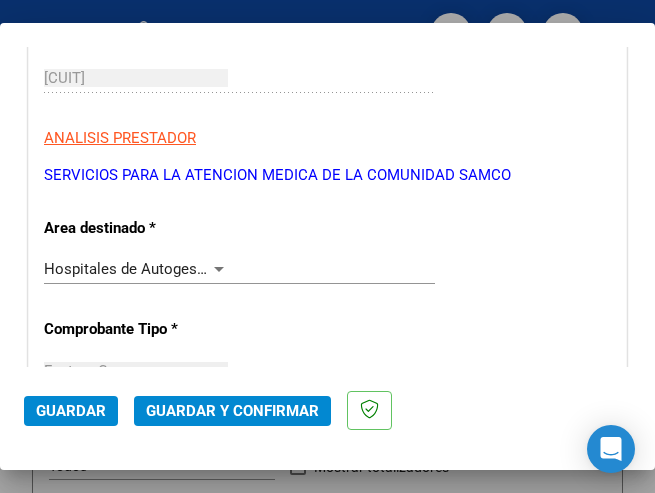 scroll, scrollTop: 300, scrollLeft: 0, axis: vertical 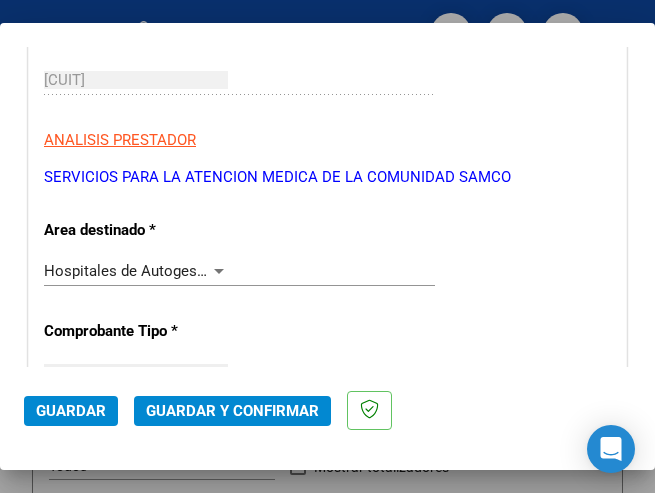 click at bounding box center [219, 271] 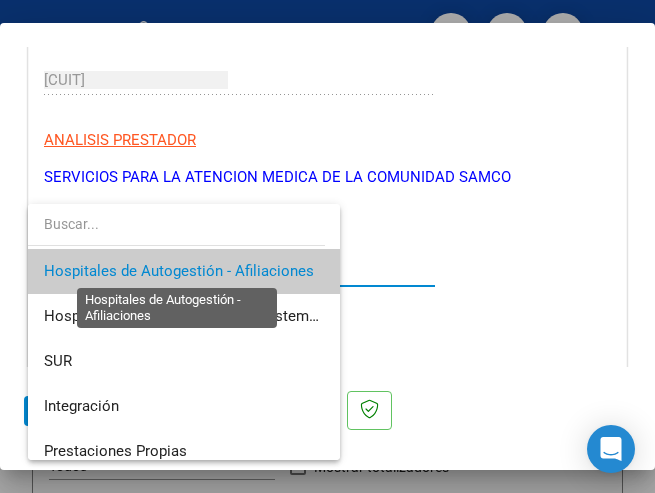 click on "Hospitales de Autogestión - Afiliaciones" at bounding box center (179, 271) 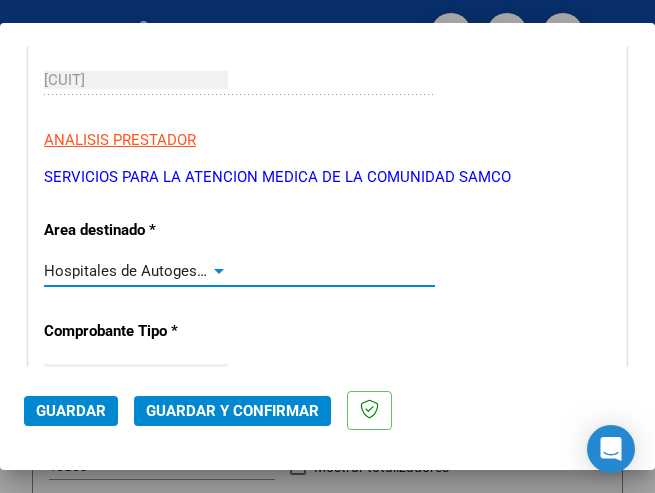 click on "Guardar y Confirmar" 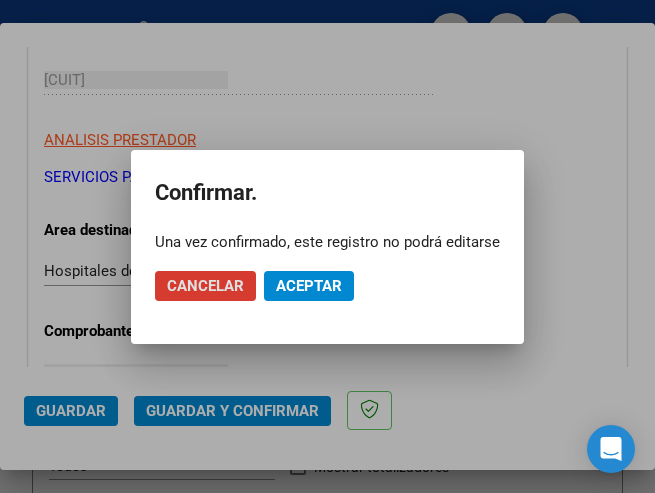 click on "Aceptar" 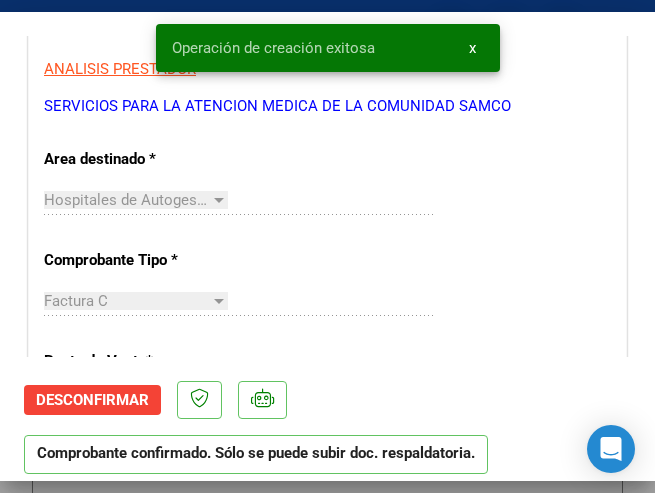 scroll, scrollTop: 400, scrollLeft: 0, axis: vertical 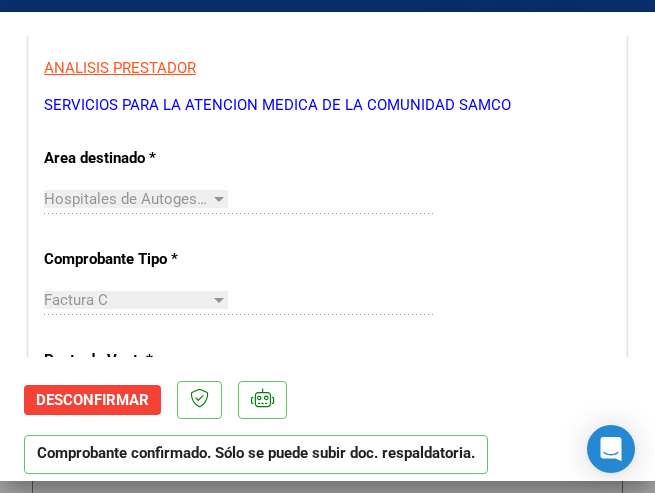 click on "CUIT  *   30-67415777-7 Ingresar CUIT  ANALISIS PRESTADOR  SERVICIOS PARA LA ATENCION MEDICA DE LA COMUNIDAD SAMCO  ARCA Padrón ARCA Padrón  Area destinado * Hospitales de Autogestión - Afiliaciones Seleccionar Area  Comprobante Tipo * Factura C Seleccionar Tipo Punto de Venta  *   3 Ingresar el Nro.  Número  *   462 Ingresar el Nro.  Monto  *   $ 1.369.511,00 Ingresar el monto  Fecha del Cpbt.  *   2025-07-30 Ingresar la fecha  CAE / CAEA (no ingrese CAI)    75317277014439 Ingresar el CAE o CAEA (no ingrese CAI)  Fecha Recibido  *   2025-08-08 Ingresar la fecha  Fecha de Vencimiento    2025-08-29 Ingresar la fecha  Ref. Externa    Ingresar la ref.  N° Liquidación    Ingresar el N° Liquidación" at bounding box center (327, 645) 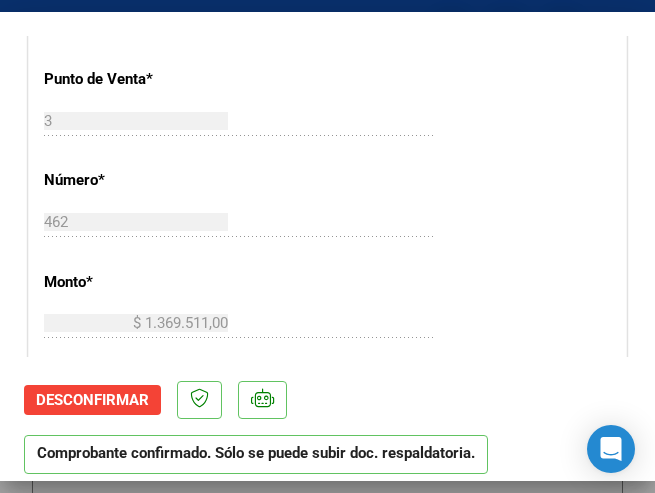 scroll, scrollTop: 700, scrollLeft: 0, axis: vertical 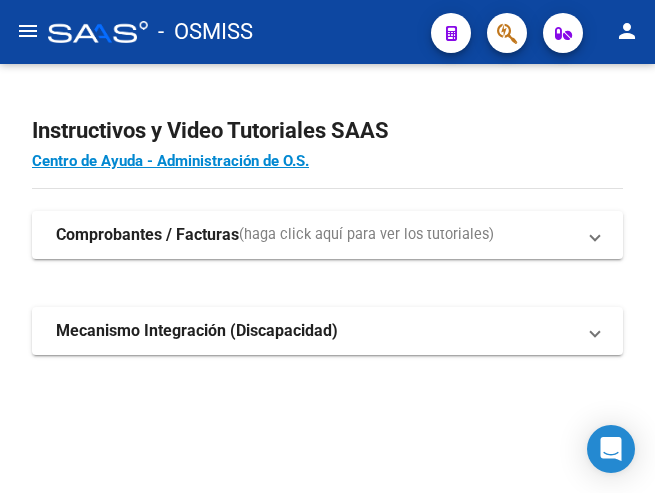 click on "menu" 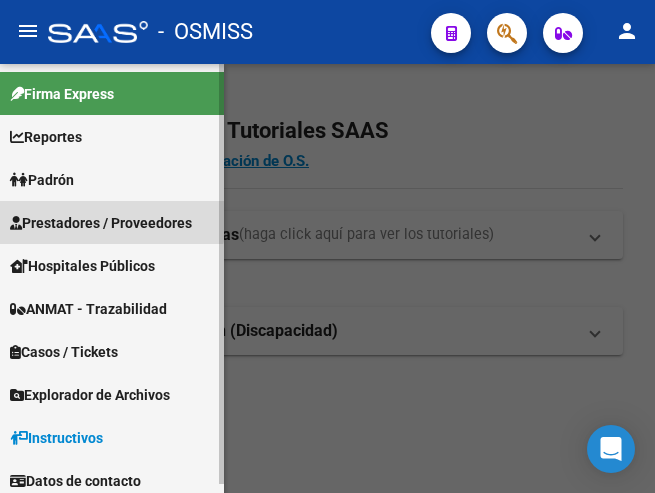 click on "Prestadores / Proveedores" at bounding box center [101, 223] 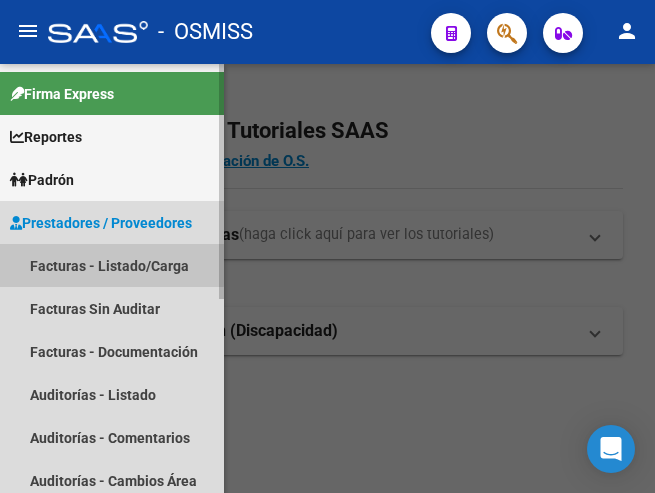 click on "Facturas - Listado/Carga" at bounding box center [112, 265] 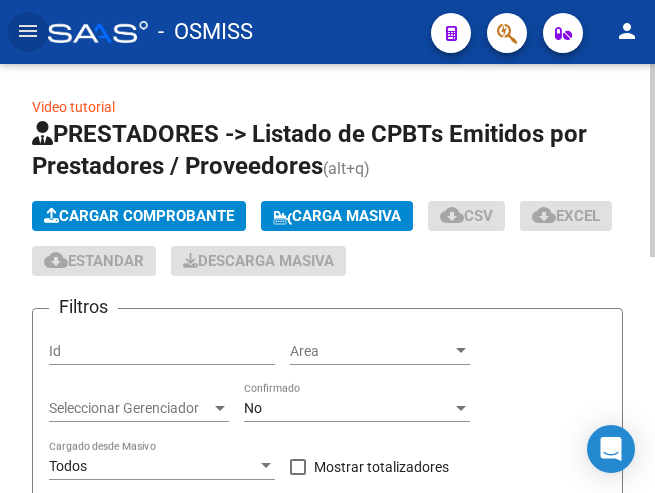 click on "Cargar Comprobante" 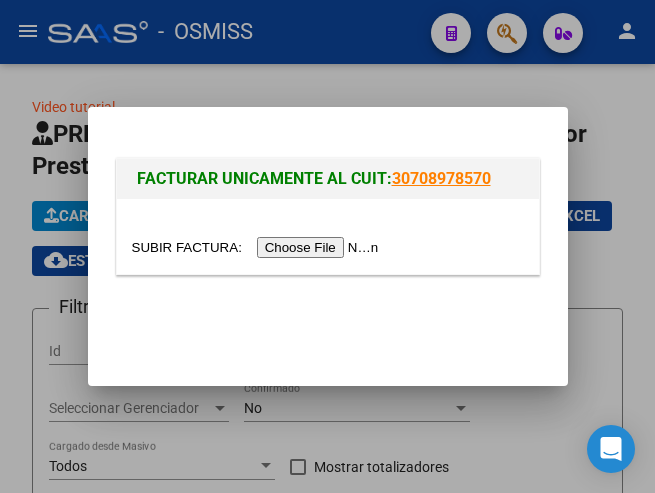 click at bounding box center (258, 247) 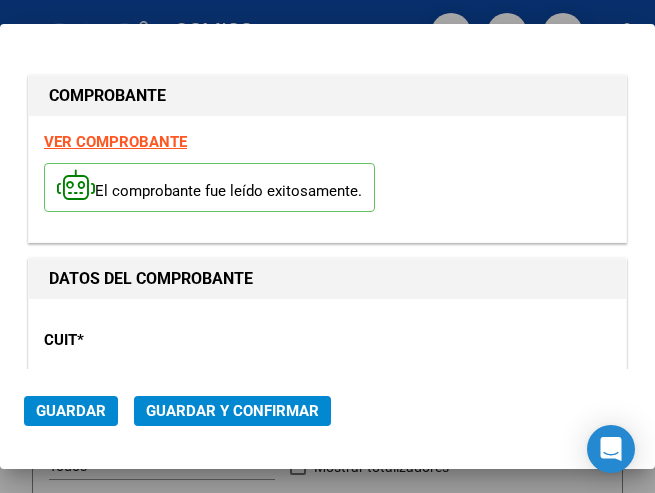 type on "2025-09-07" 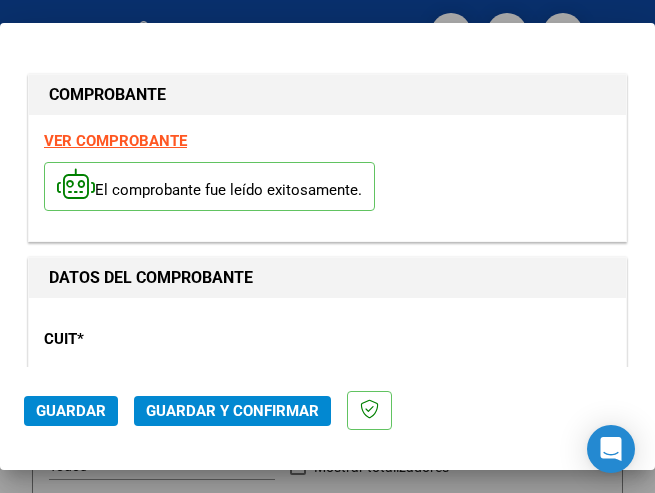 click on "CUIT  *   30-67337754-4 Ingresar CUIT  ANALISIS PRESTADOR  ESTADO PROVINCIA DE SAN LUIS  ARCA Padrón" at bounding box center (327, 401) 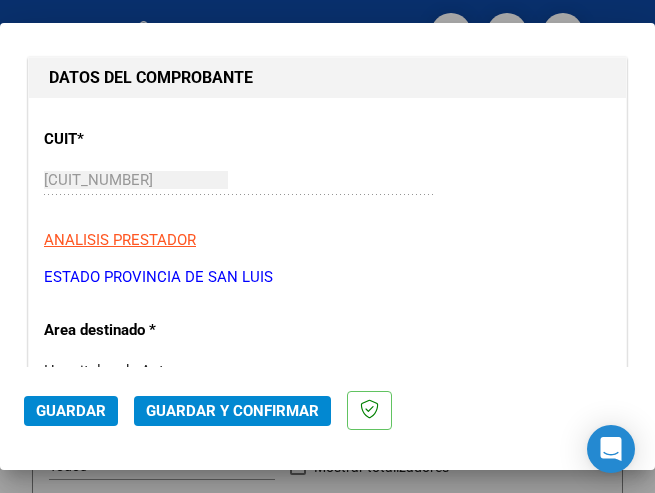 scroll, scrollTop: 300, scrollLeft: 0, axis: vertical 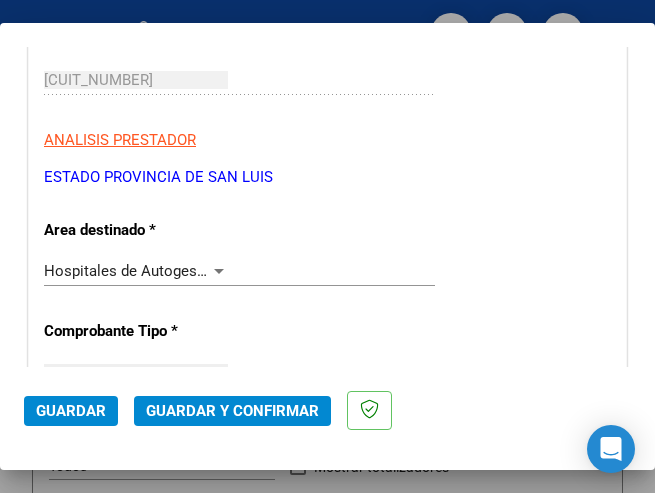 click at bounding box center [219, 271] 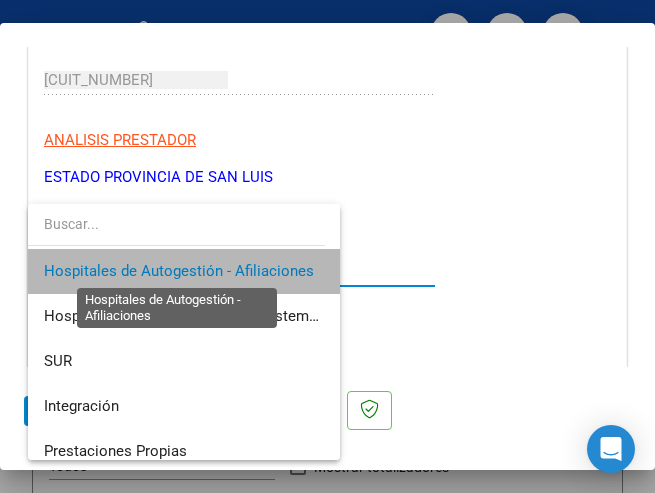 click on "Hospitales de Autogestión - Afiliaciones" at bounding box center [179, 271] 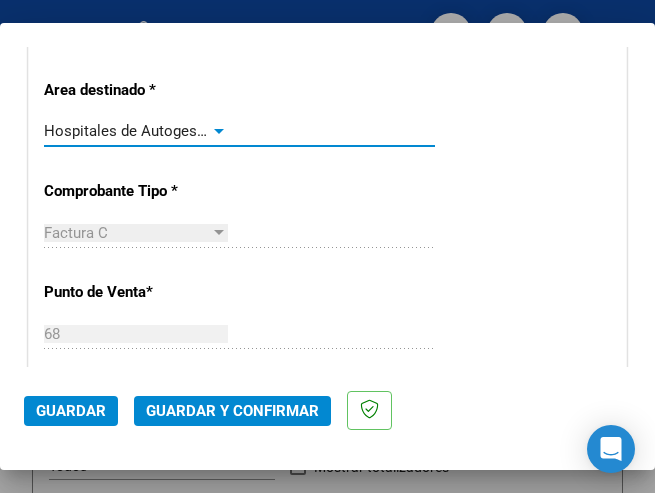 scroll, scrollTop: 500, scrollLeft: 0, axis: vertical 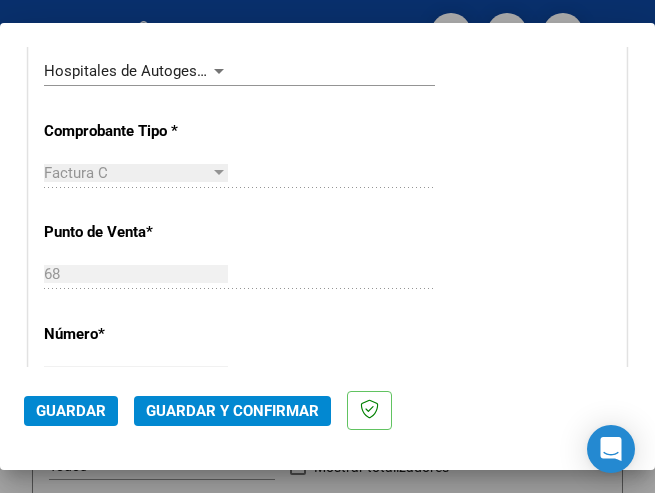 click on "CUIT  *   30-67337754-4 Ingresar CUIT  ANALISIS PRESTADOR  ESTADO PROVINCIA DE SAN LUIS  ARCA Padrón  Area destinado * Hospitales de Autogestión - Afiliaciones Seleccionar Area  Comprobante Tipo * Factura C Seleccionar Tipo Punto de Venta  *   68 Ingresar el Nro.  Número  *   164 Ingresar el Nro.  Monto  *   $ 30.953,40 Ingresar el monto  Fecha del Cpbt.  *   2025-08-08 Ingresar la fecha  CAE / CAEA (no ingrese CAI)    75324507772985 Ingresar el CAE o CAEA (no ingrese CAI)  Fecha Recibido  *   2025-08-08 Ingresar la fecha  Fecha de Vencimiento    2025-09-07 Ingresar la fecha  Ref. Externa    Ingresar la ref.  N° Liquidación    Ingresar el N° Liquidación" at bounding box center (327, 518) 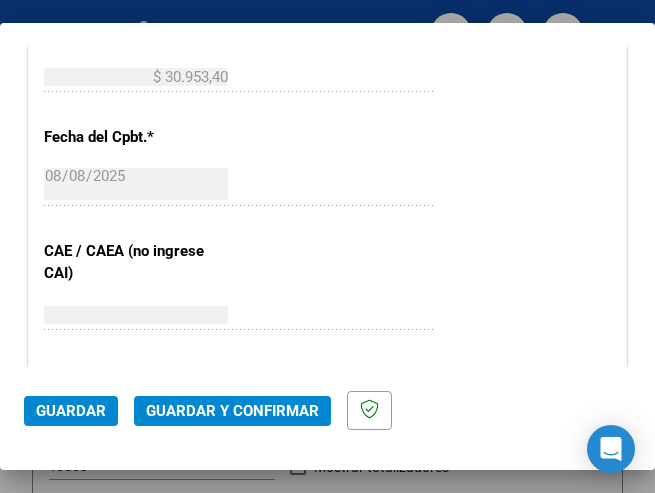 scroll, scrollTop: 900, scrollLeft: 0, axis: vertical 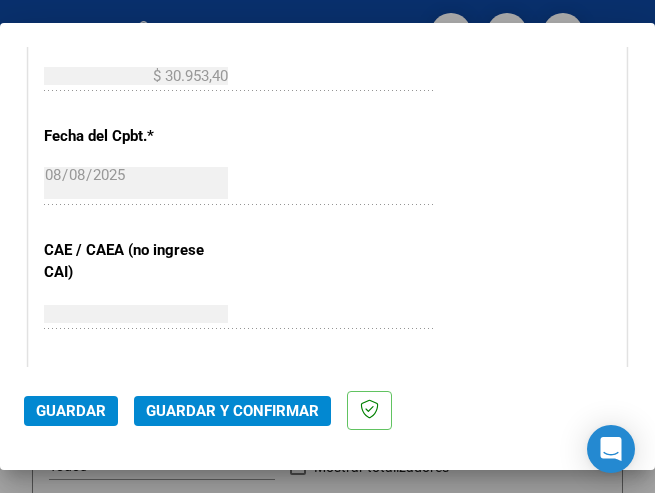 click on "CUIT  *   30-67337754-4 Ingresar CUIT  ANALISIS PRESTADOR  ESTADO PROVINCIA DE SAN LUIS  ARCA Padrón  Area destinado * Hospitales de Autogestión - Afiliaciones Seleccionar Area  Comprobante Tipo * Factura C Seleccionar Tipo Punto de Venta  *   68 Ingresar el Nro.  Número  *   164 Ingresar el Nro.  Monto  *   $ 30.953,40 Ingresar el monto  Fecha del Cpbt.  *   2025-08-08 Ingresar la fecha  CAE / CAEA (no ingrese CAI)    75324507772985 Ingresar el CAE o CAEA (no ingrese CAI)  Fecha Recibido  *   2025-08-08 Ingresar la fecha  Fecha de Vencimiento    2025-09-07 Ingresar la fecha  Ref. Externa    Ingresar la ref.  N° Liquidación    Ingresar el N° Liquidación" at bounding box center [327, 118] 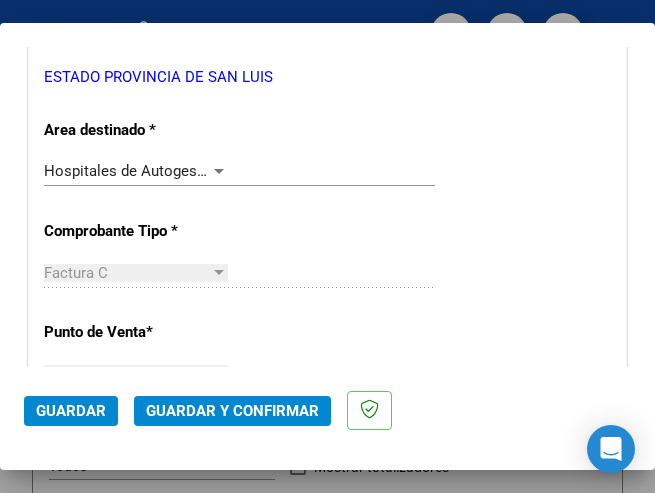 scroll, scrollTop: 300, scrollLeft: 0, axis: vertical 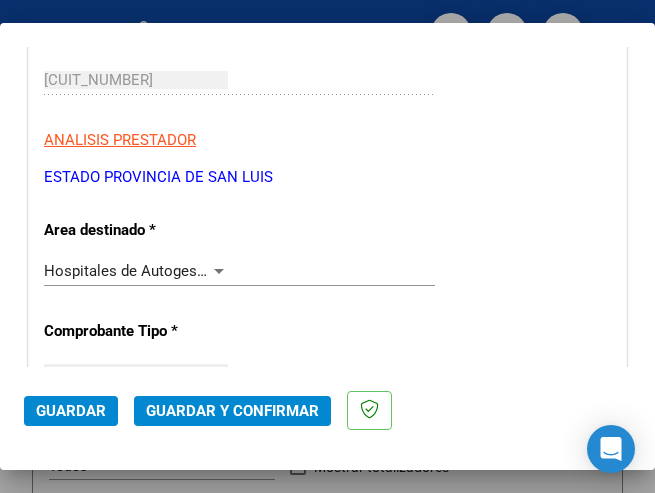click at bounding box center (219, 271) 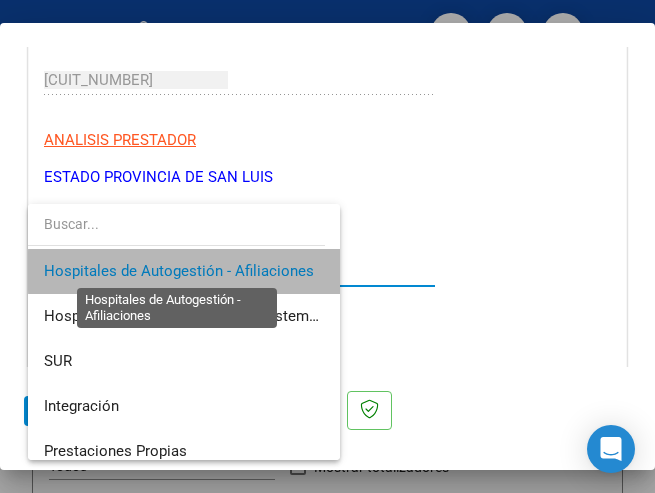 click on "Hospitales de Autogestión - Afiliaciones" at bounding box center [179, 271] 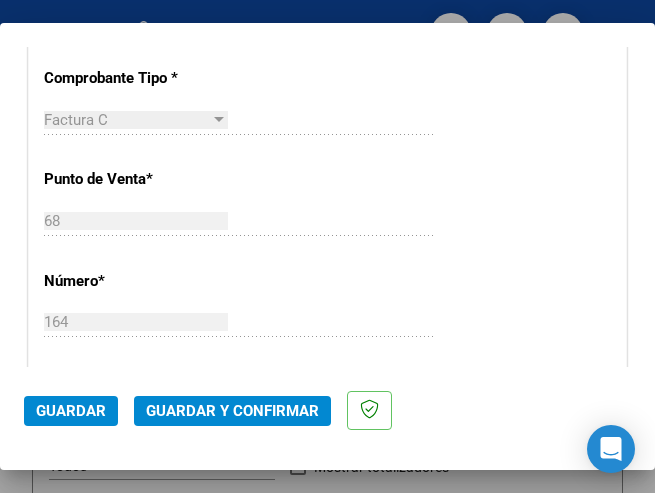 scroll, scrollTop: 600, scrollLeft: 0, axis: vertical 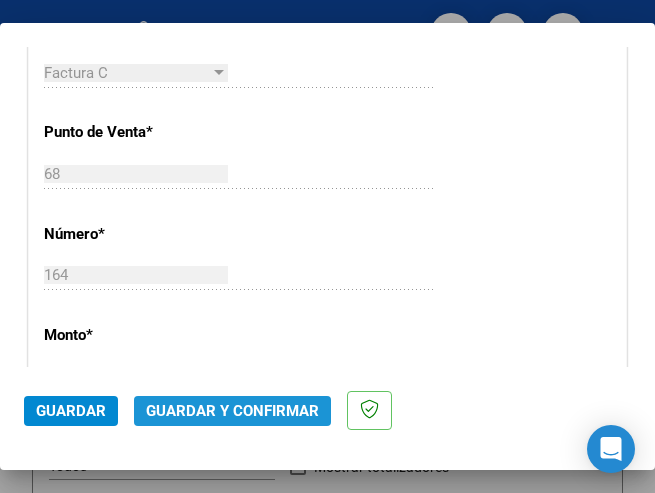 click on "Guardar y Confirmar" 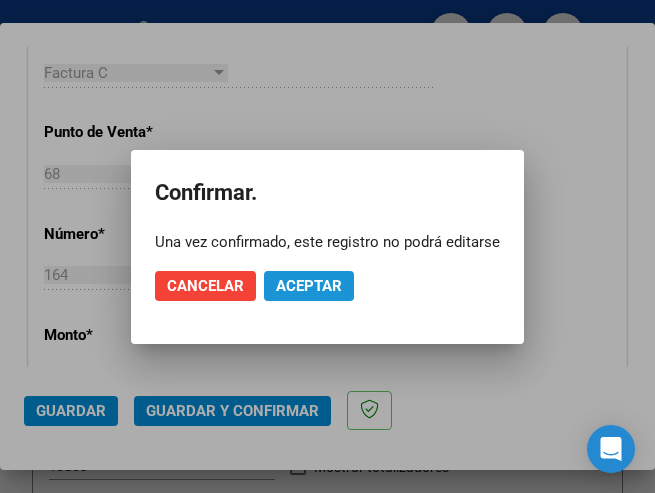 click on "Aceptar" 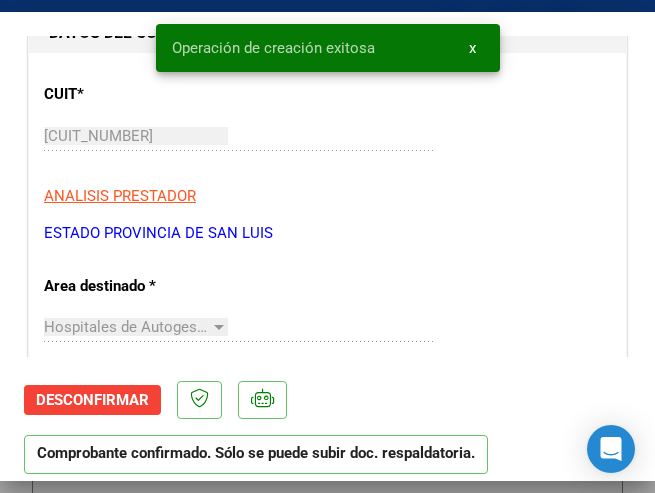scroll, scrollTop: 300, scrollLeft: 0, axis: vertical 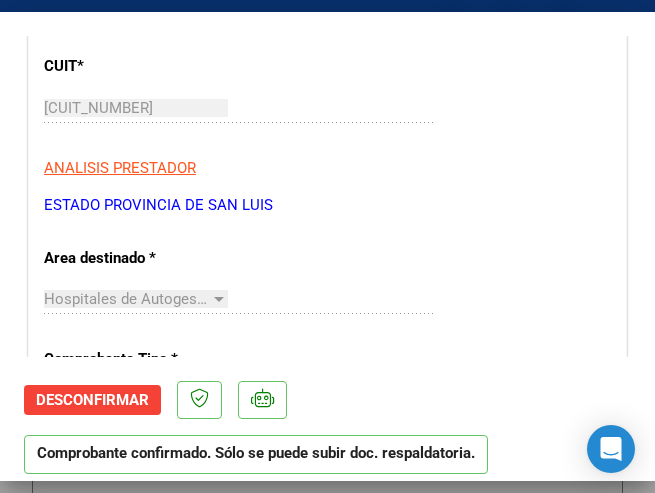 click on "ESTADO PROVINCIA DE SAN LUIS" at bounding box center [327, 205] 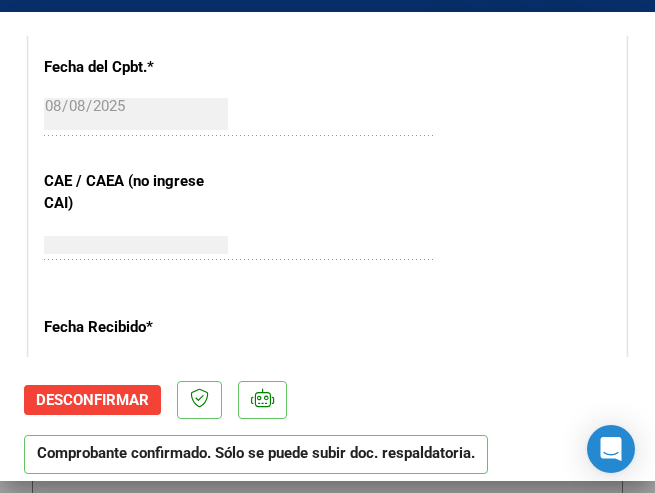 scroll, scrollTop: 1000, scrollLeft: 0, axis: vertical 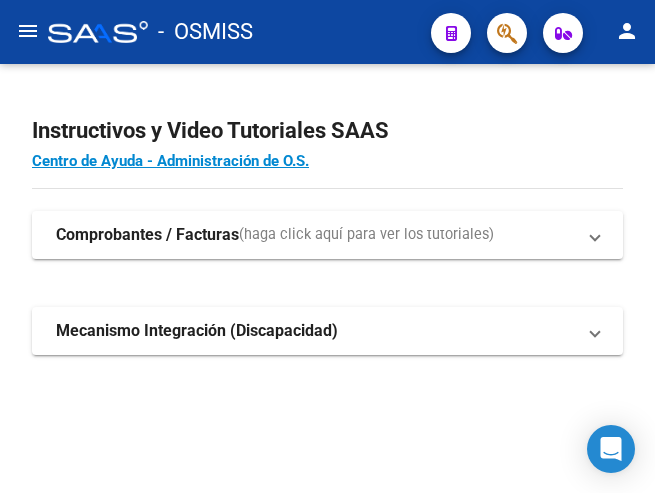 click on "menu" 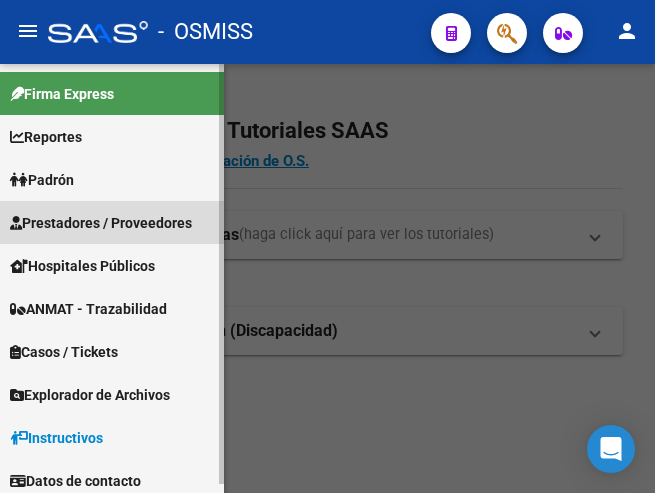 click on "Prestadores / Proveedores" at bounding box center [101, 223] 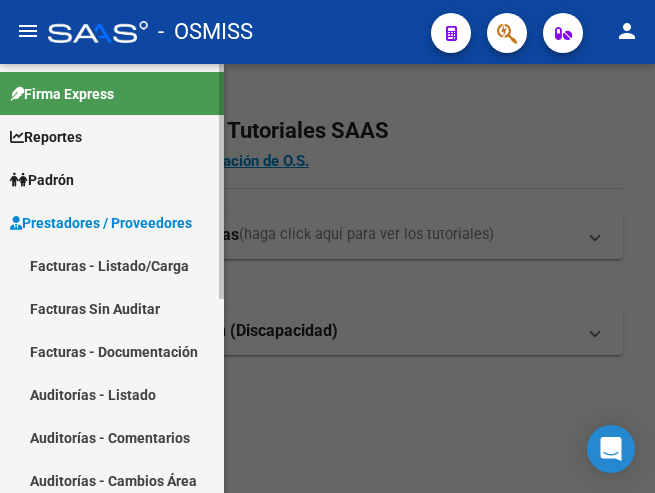 click on "Facturas - Listado/Carga" at bounding box center [112, 265] 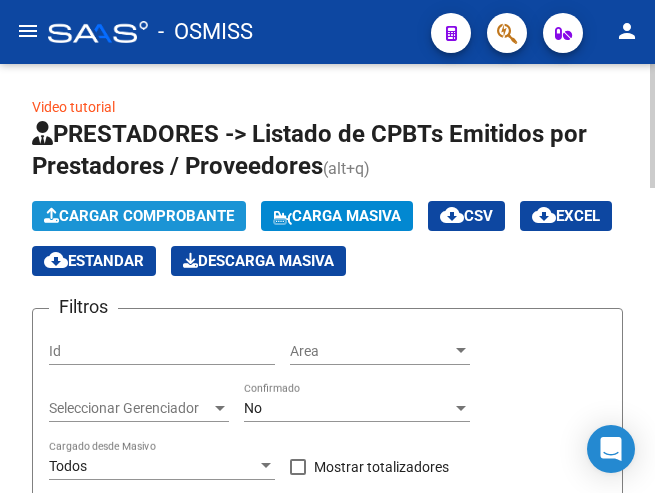 click on "Cargar Comprobante" 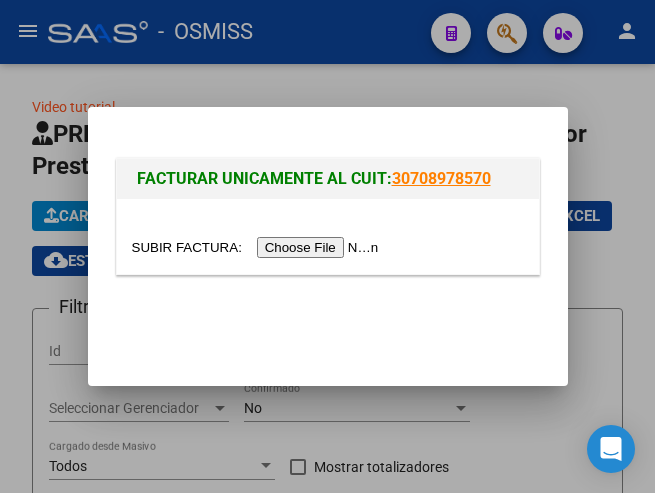 click at bounding box center (258, 247) 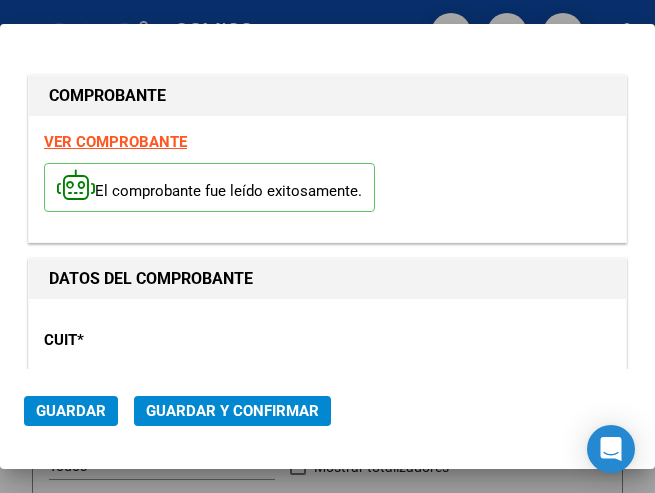 click on "CUIT  *   30-99928489-9 Ingresar CUIT  ANALISIS PRESTADOR" at bounding box center [327, 383] 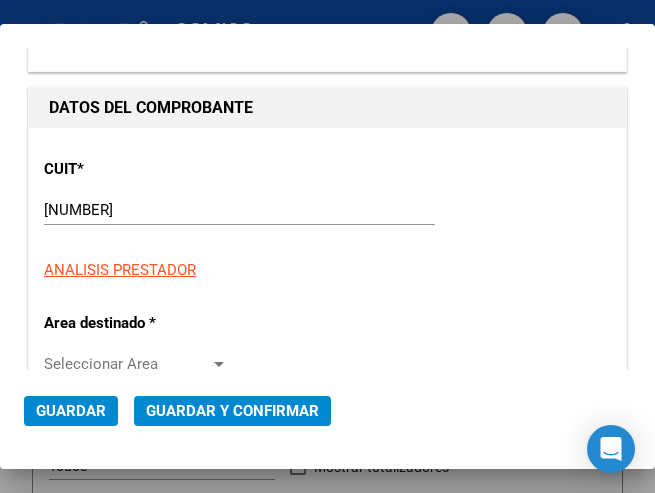 scroll, scrollTop: 200, scrollLeft: 0, axis: vertical 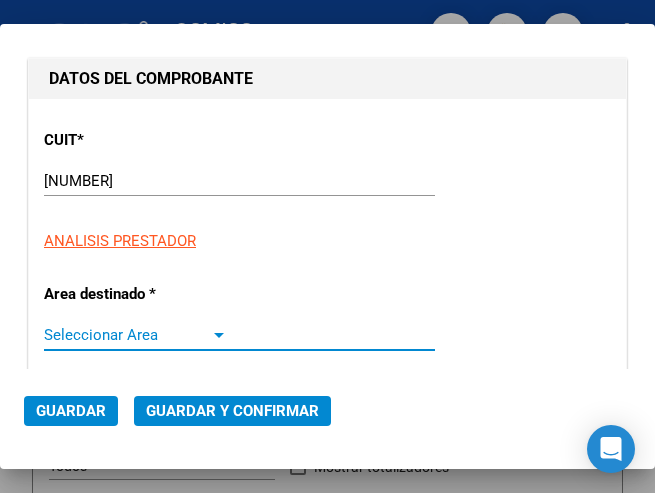 click at bounding box center [219, 335] 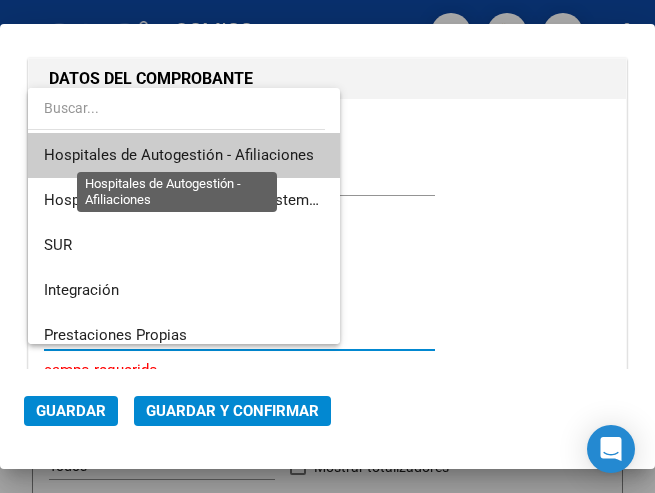 click on "Hospitales de Autogestión - Afiliaciones" at bounding box center [179, 155] 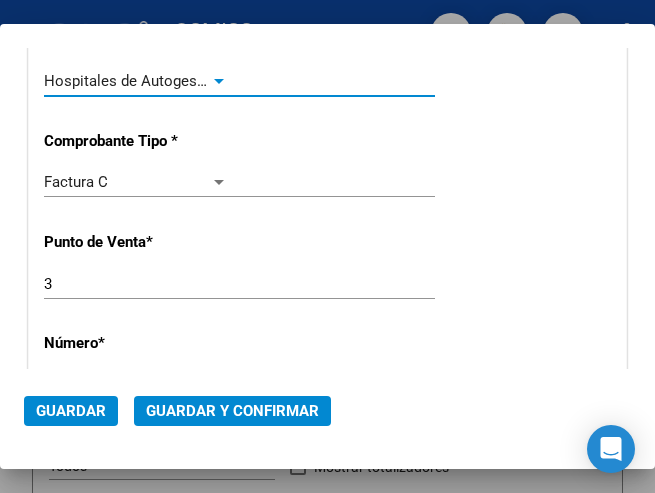 scroll, scrollTop: 500, scrollLeft: 0, axis: vertical 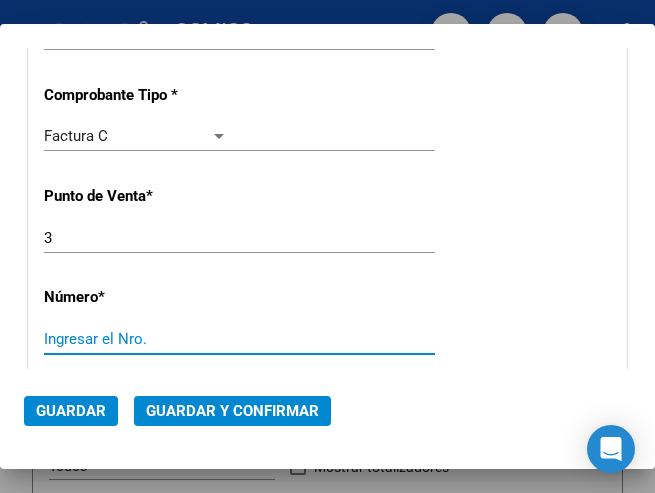click on "Ingresar el Nro." at bounding box center [136, 339] 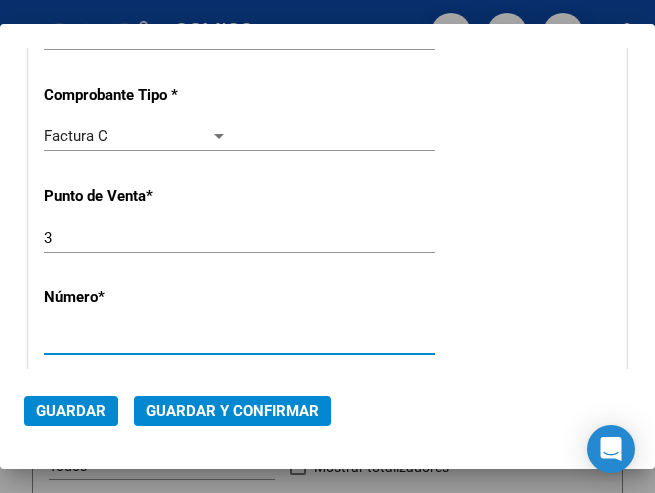 type on "203087" 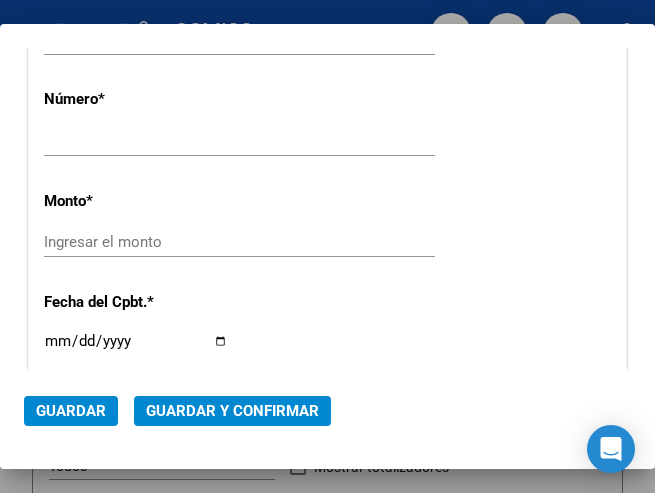 scroll, scrollTop: 700, scrollLeft: 0, axis: vertical 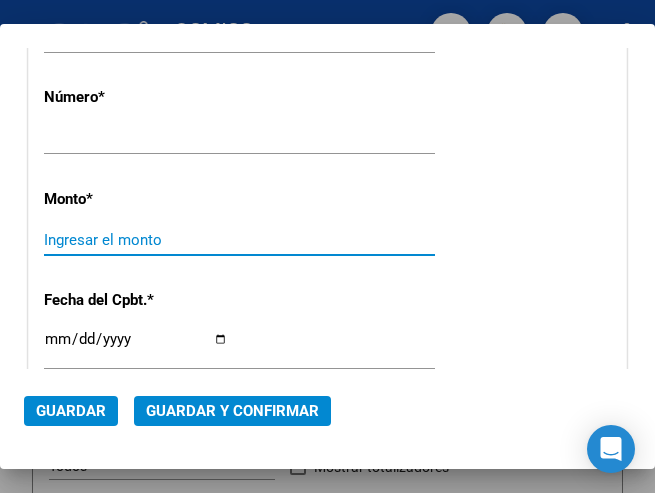 click on "Ingresar el monto" at bounding box center [136, 240] 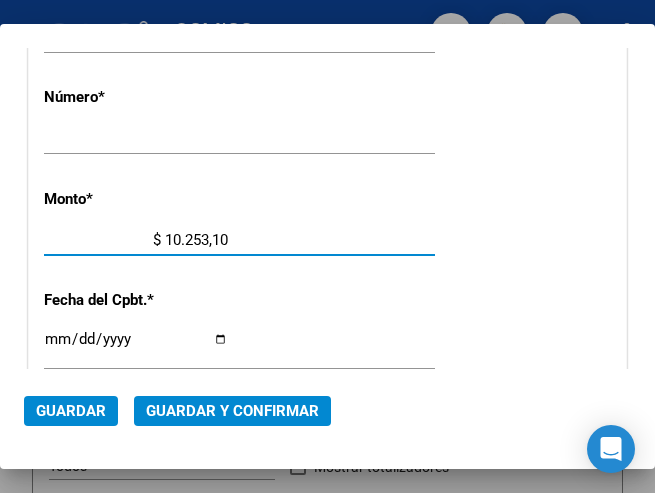 type on "$ 102.531,00" 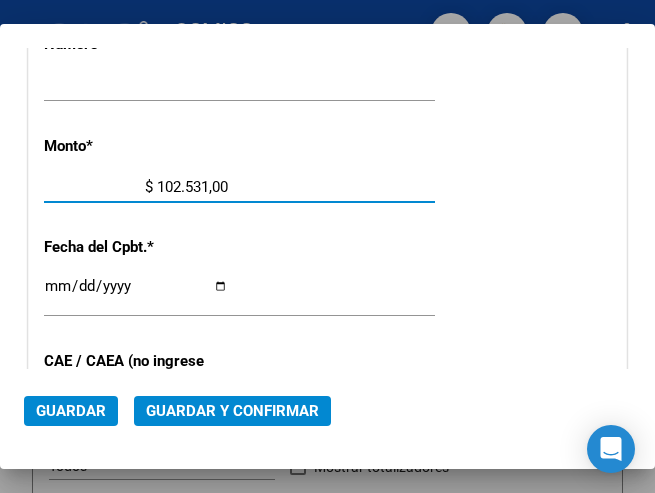 scroll, scrollTop: 800, scrollLeft: 0, axis: vertical 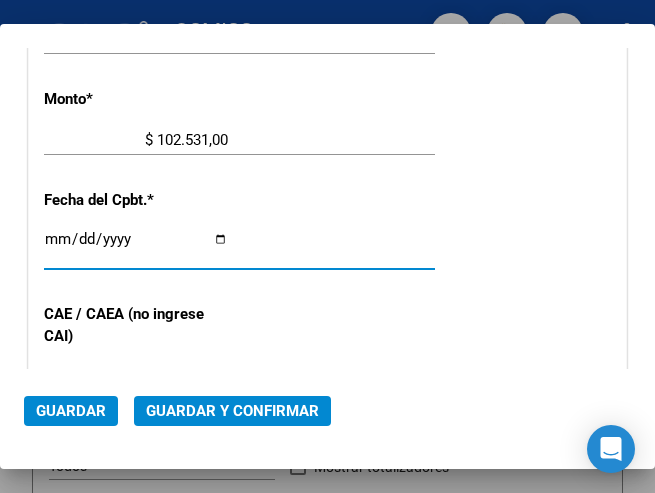 click on "Ingresar la fecha" at bounding box center [136, 247] 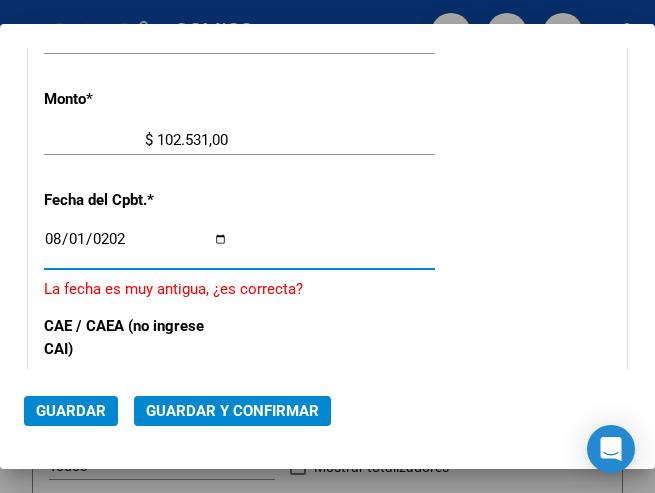 type on "2025-08-01" 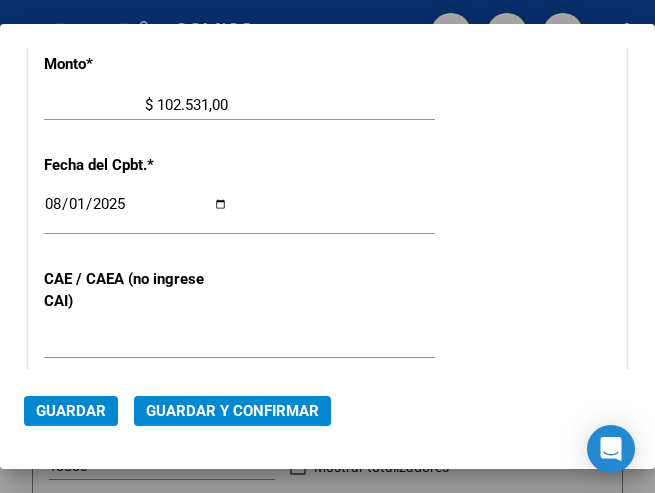 scroll, scrollTop: 900, scrollLeft: 0, axis: vertical 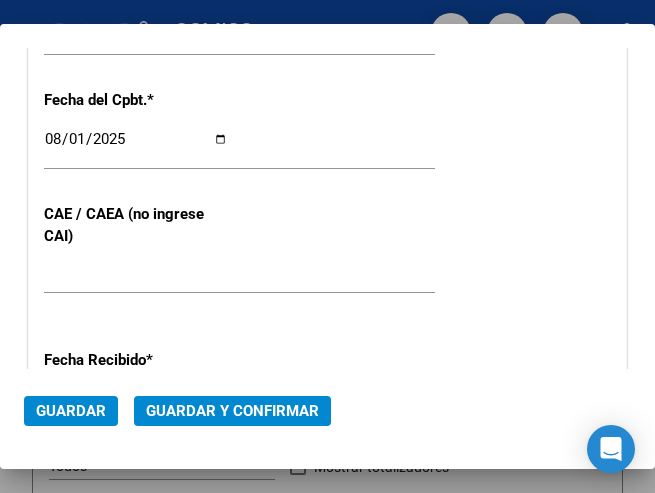 click on "Guardar y Confirmar" 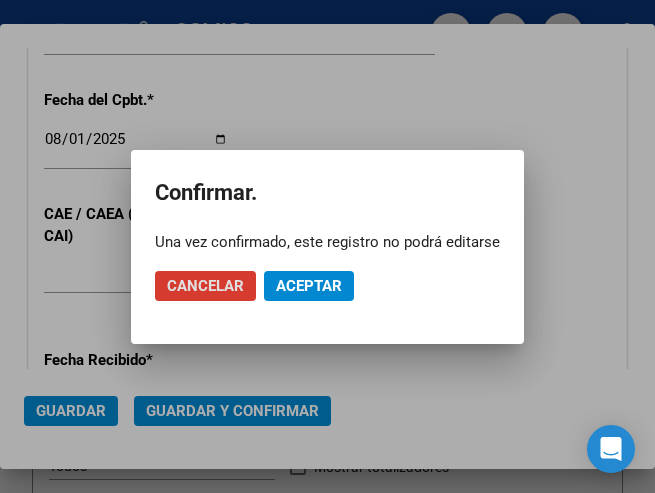 click on "Aceptar" 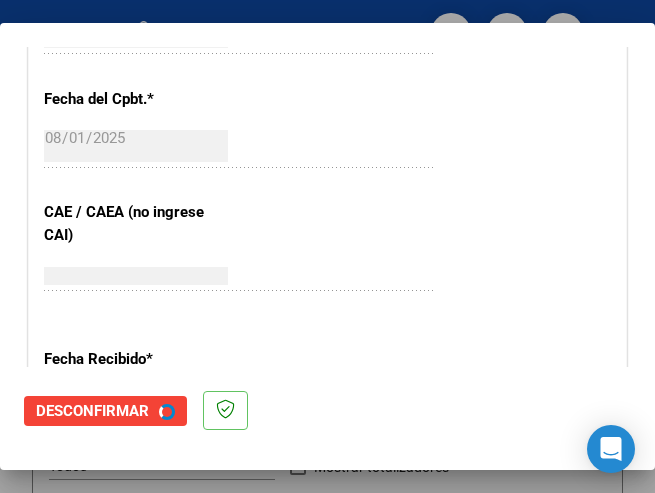 scroll, scrollTop: 0, scrollLeft: 0, axis: both 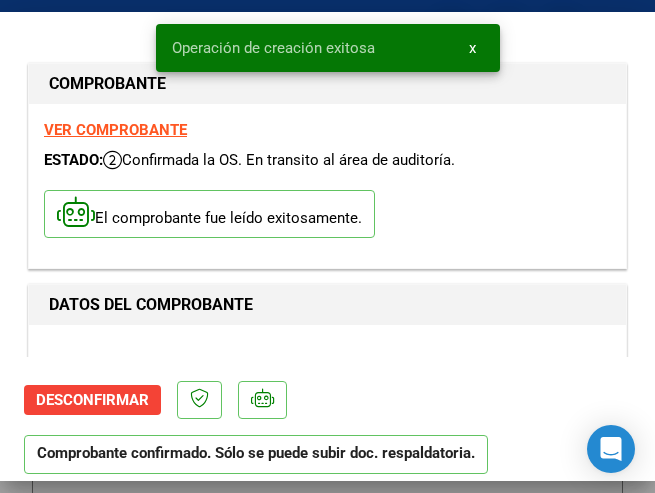 type on "2025-09-30" 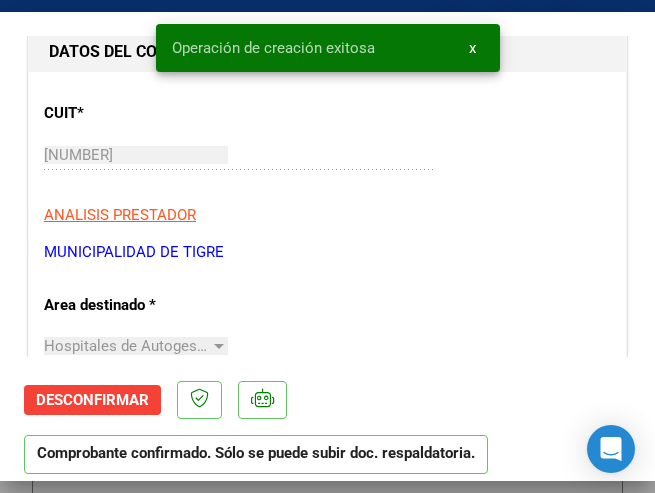 scroll, scrollTop: 300, scrollLeft: 0, axis: vertical 